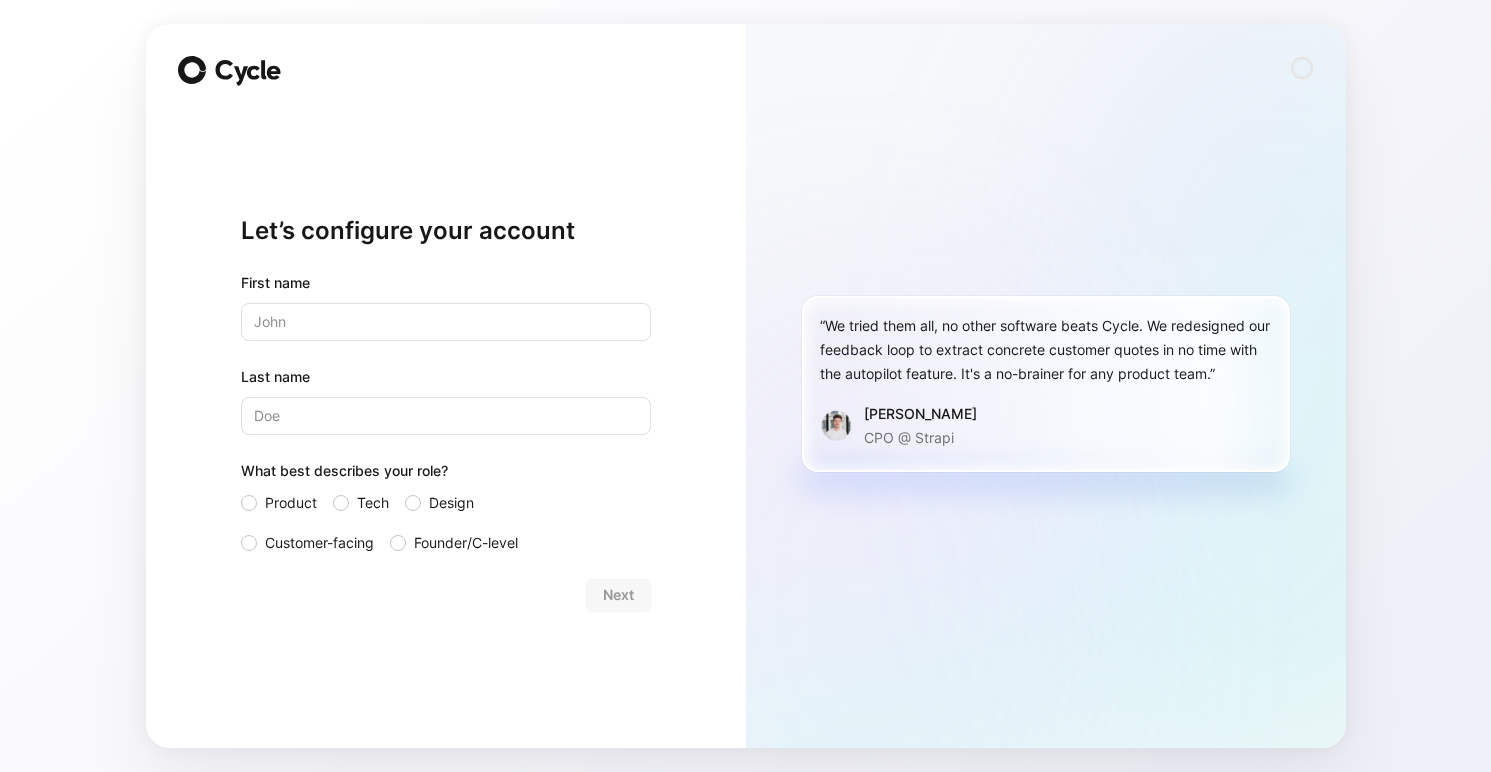 scroll, scrollTop: 0, scrollLeft: 0, axis: both 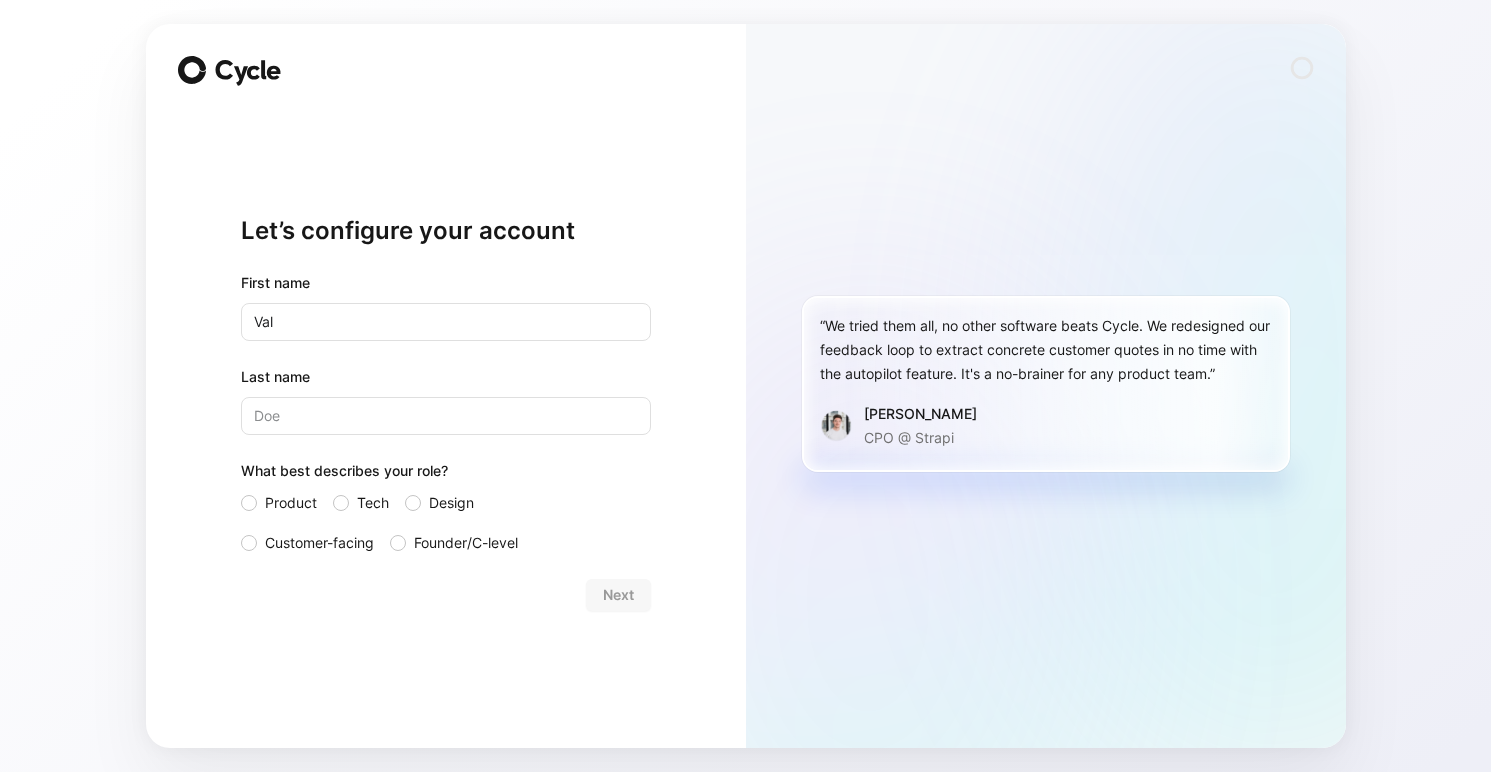 type on "Val" 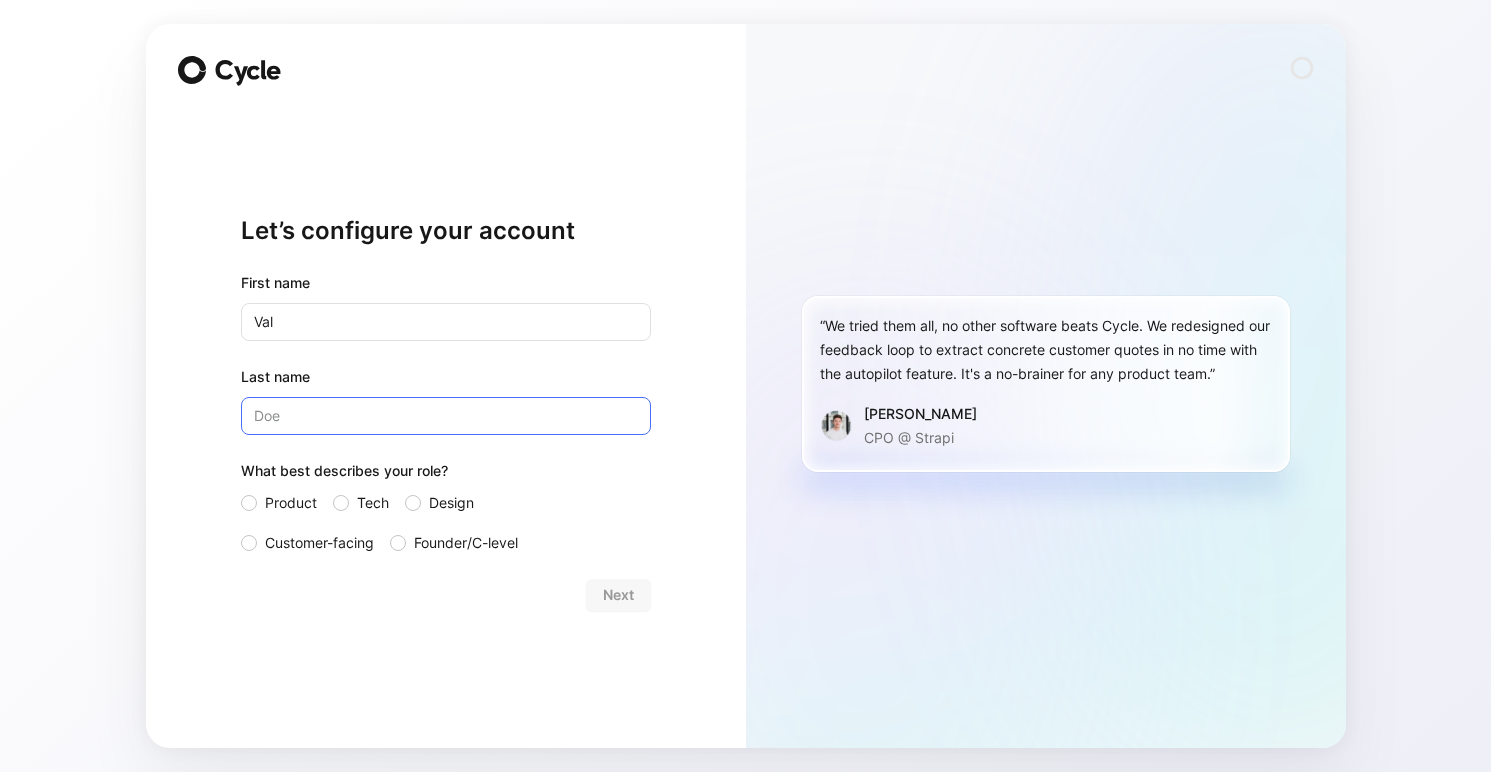 click on "Last name" at bounding box center [446, 416] 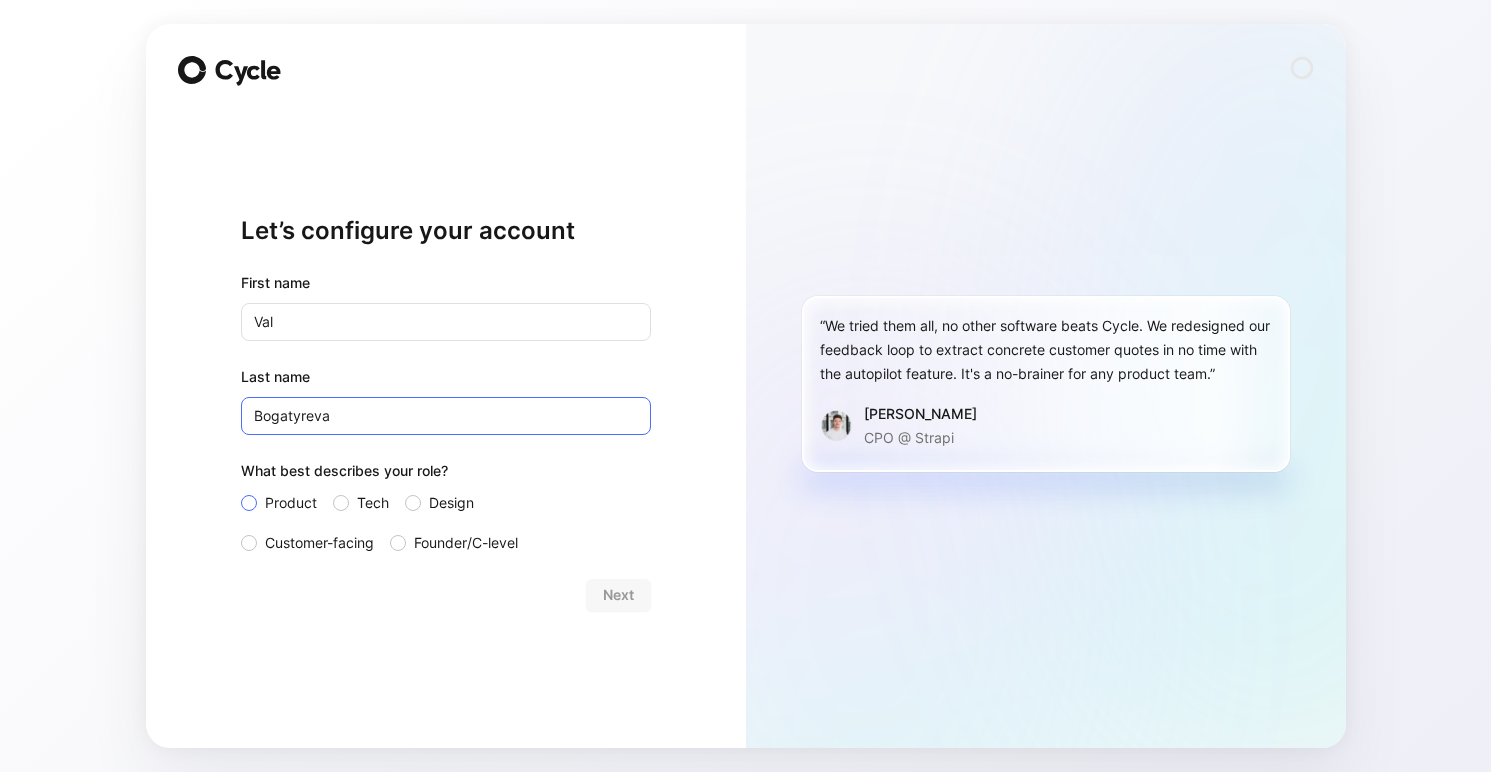 type on "Bogatyreva" 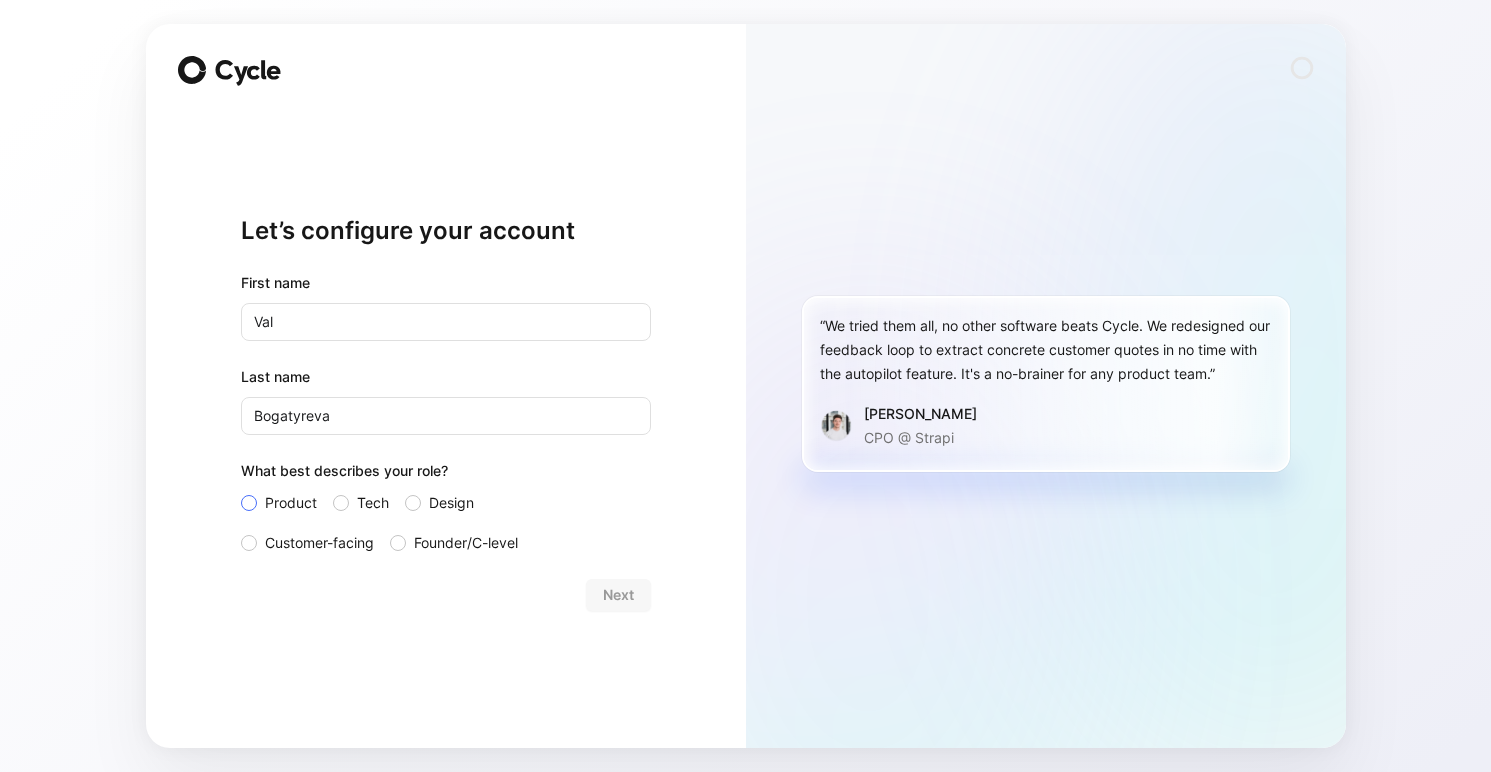 click on "Product" at bounding box center (291, 503) 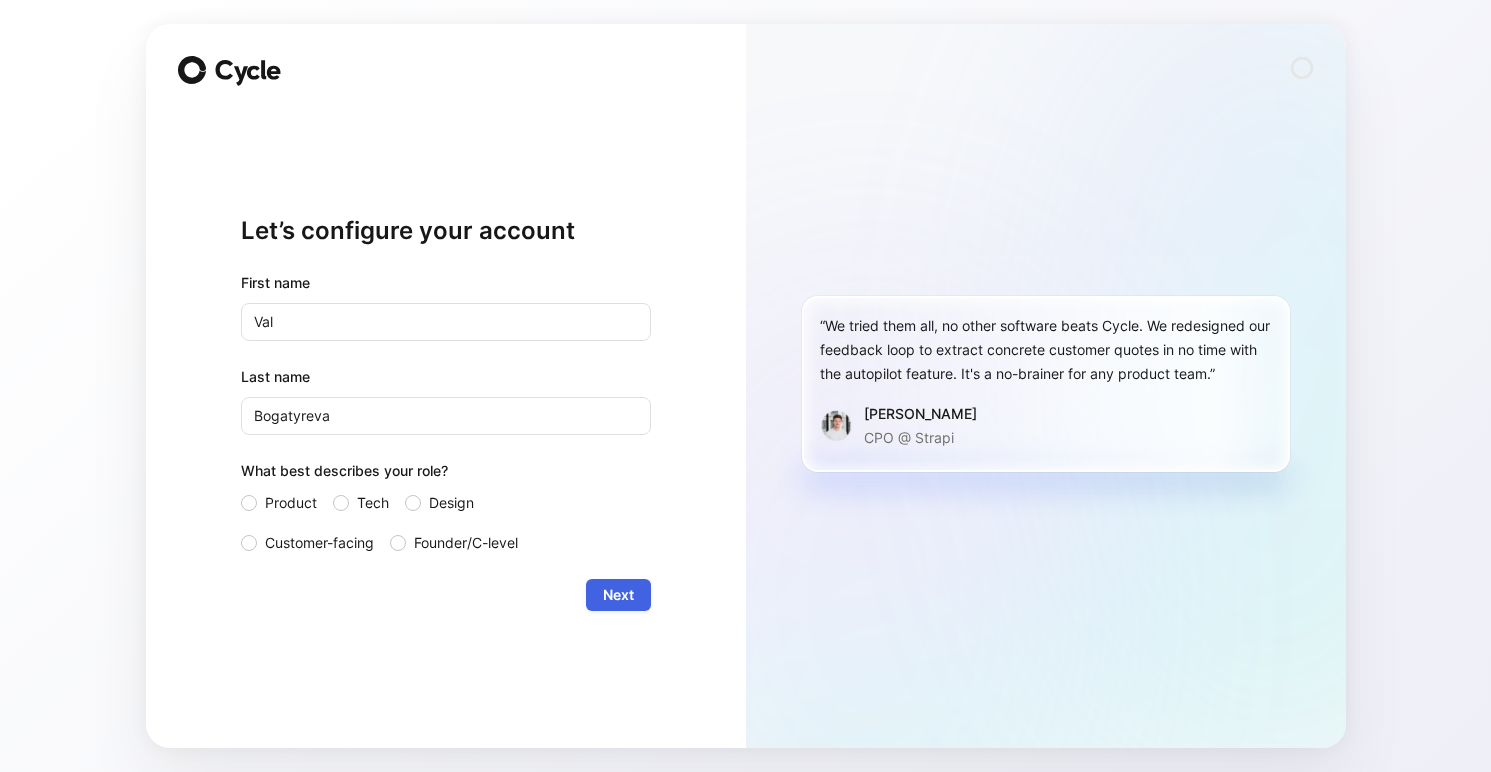 click on "Next" at bounding box center (618, 595) 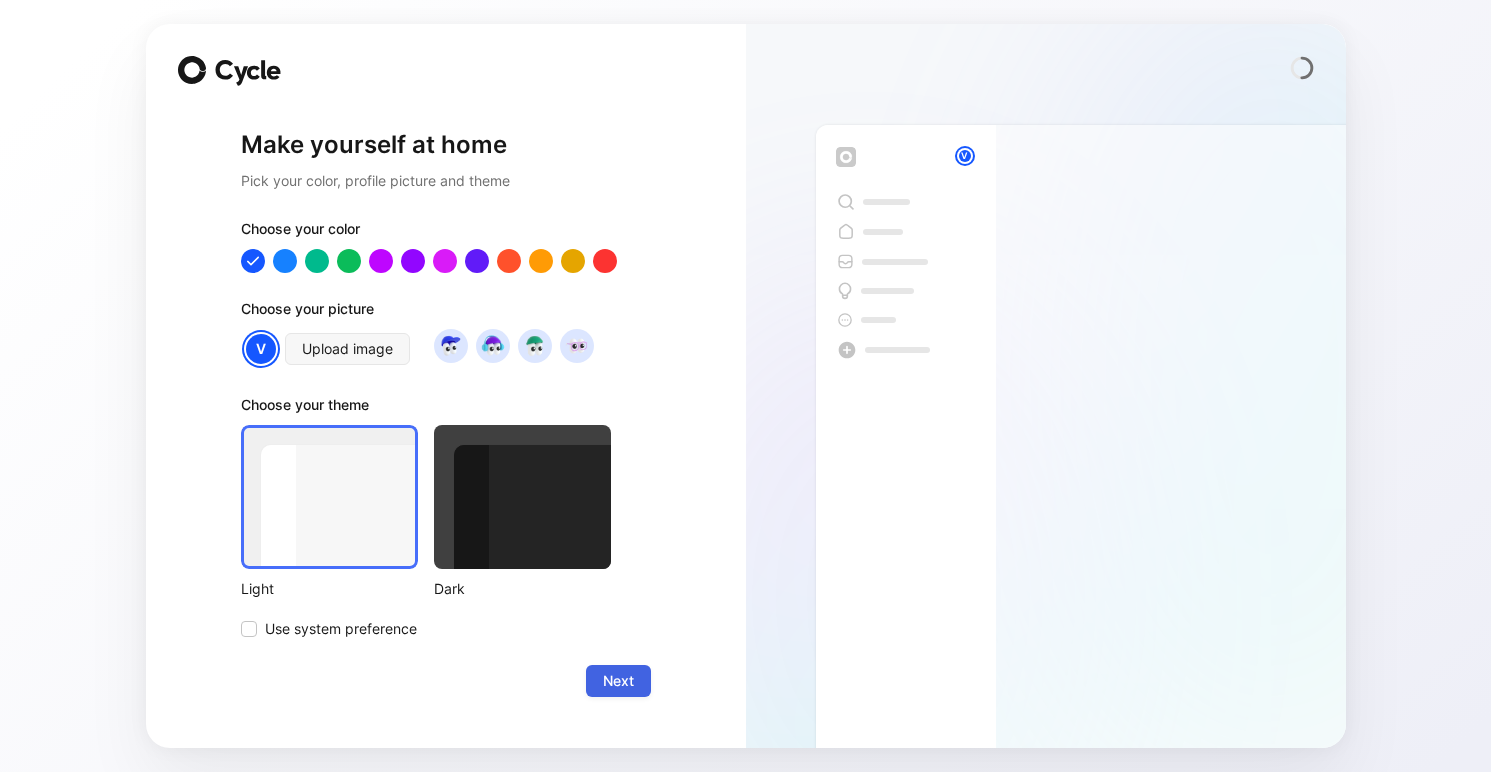 click on "Next" at bounding box center [618, 681] 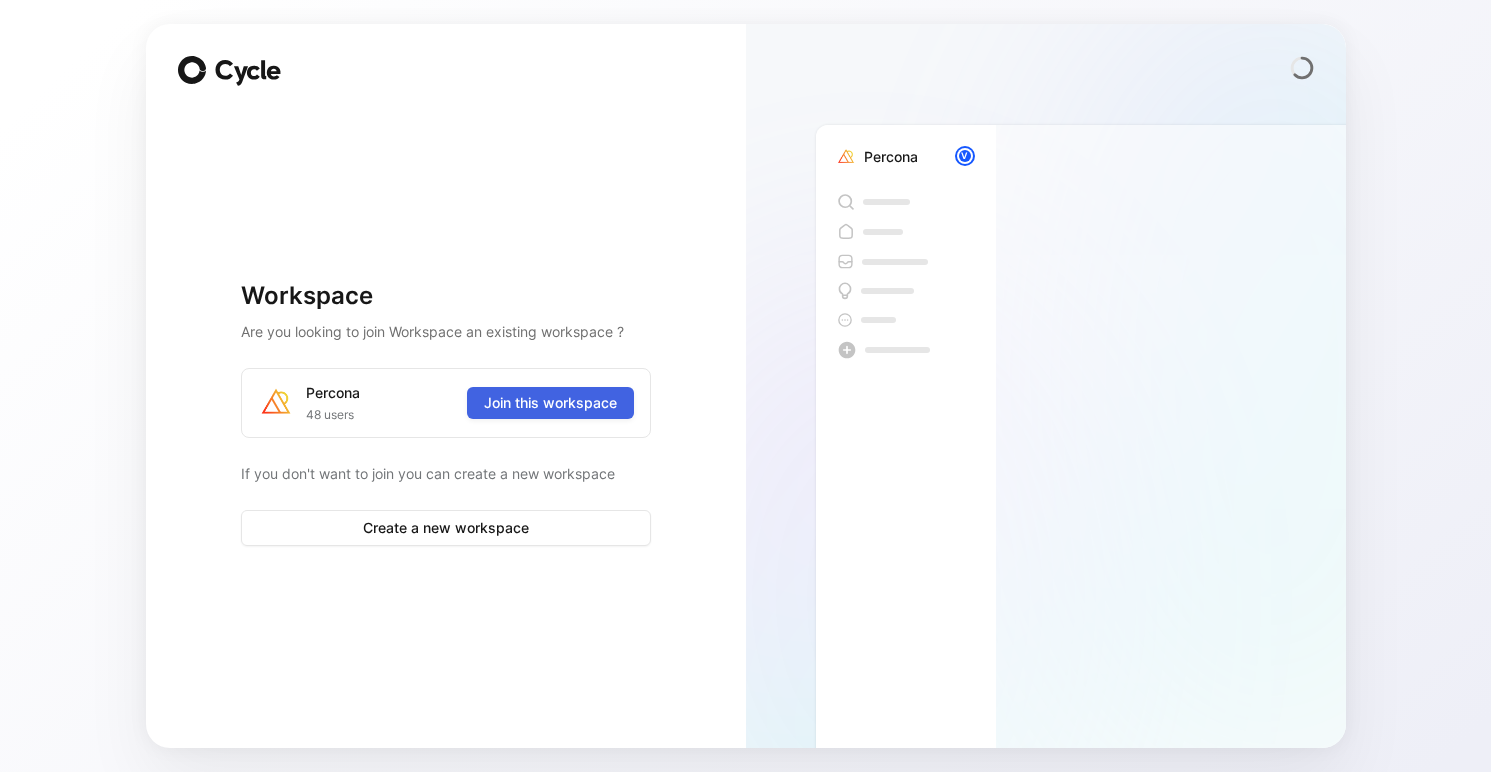 click on "Join this workspace" at bounding box center (550, 403) 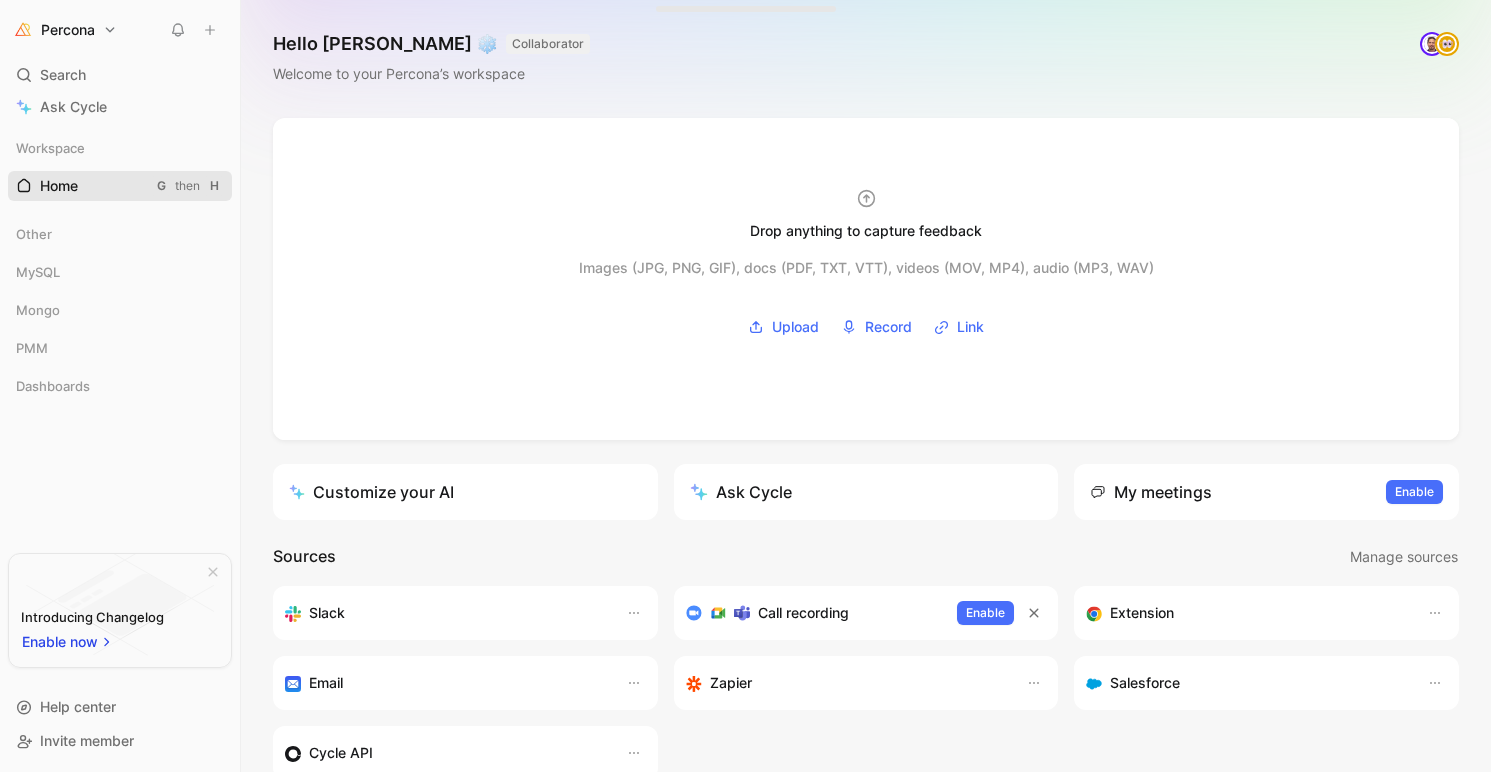 click on "Home" at bounding box center (59, 186) 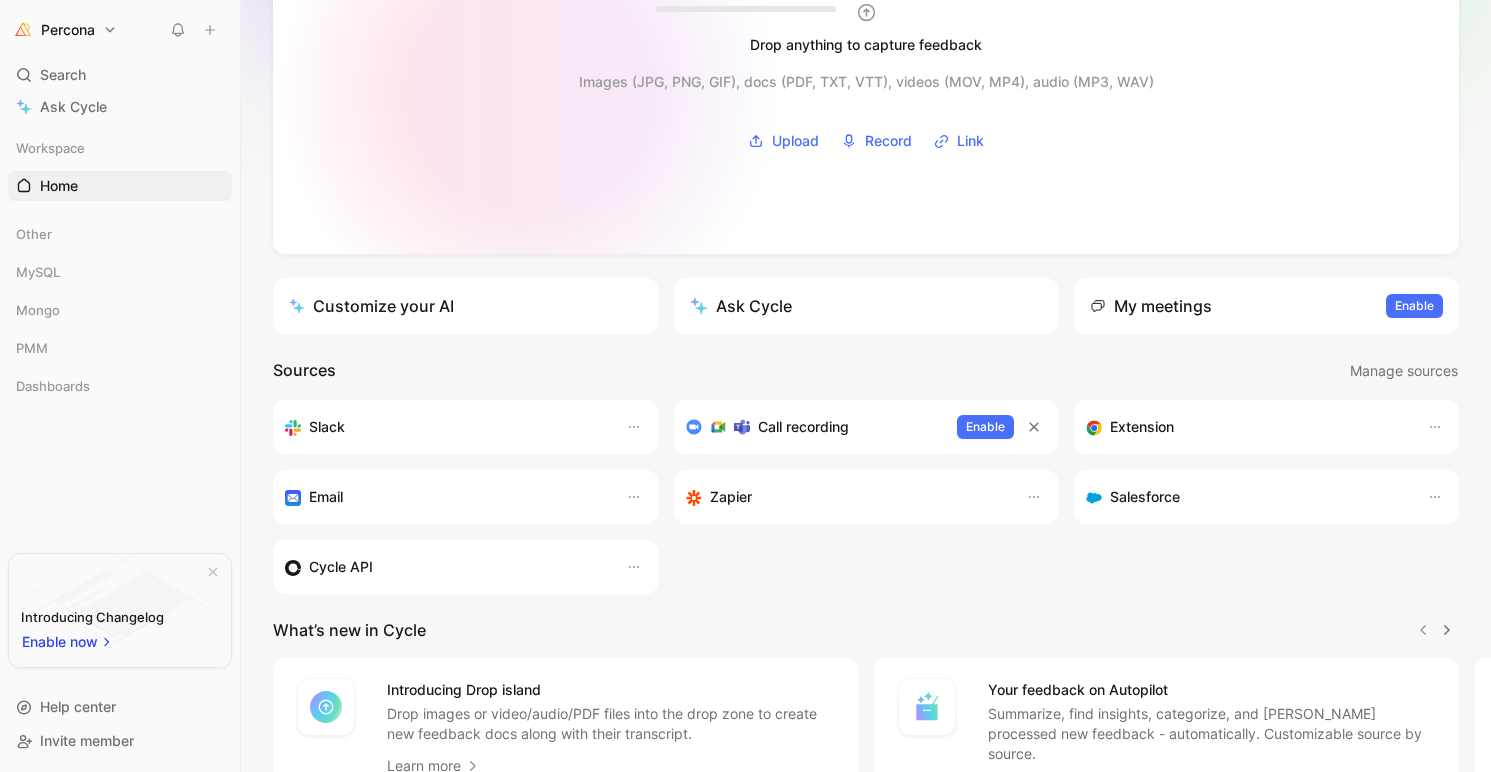 scroll, scrollTop: 195, scrollLeft: 0, axis: vertical 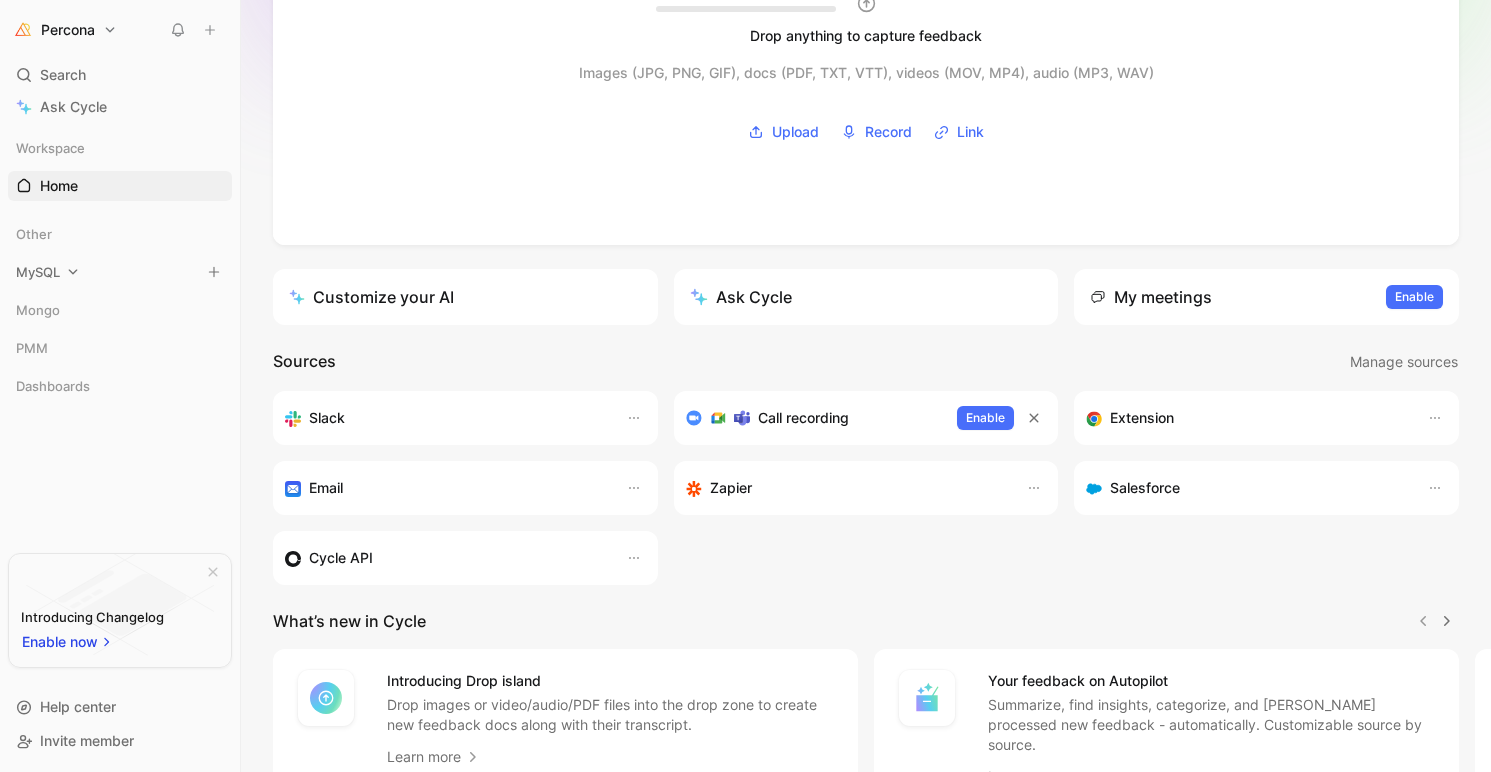 click on "MySQL" at bounding box center (38, 272) 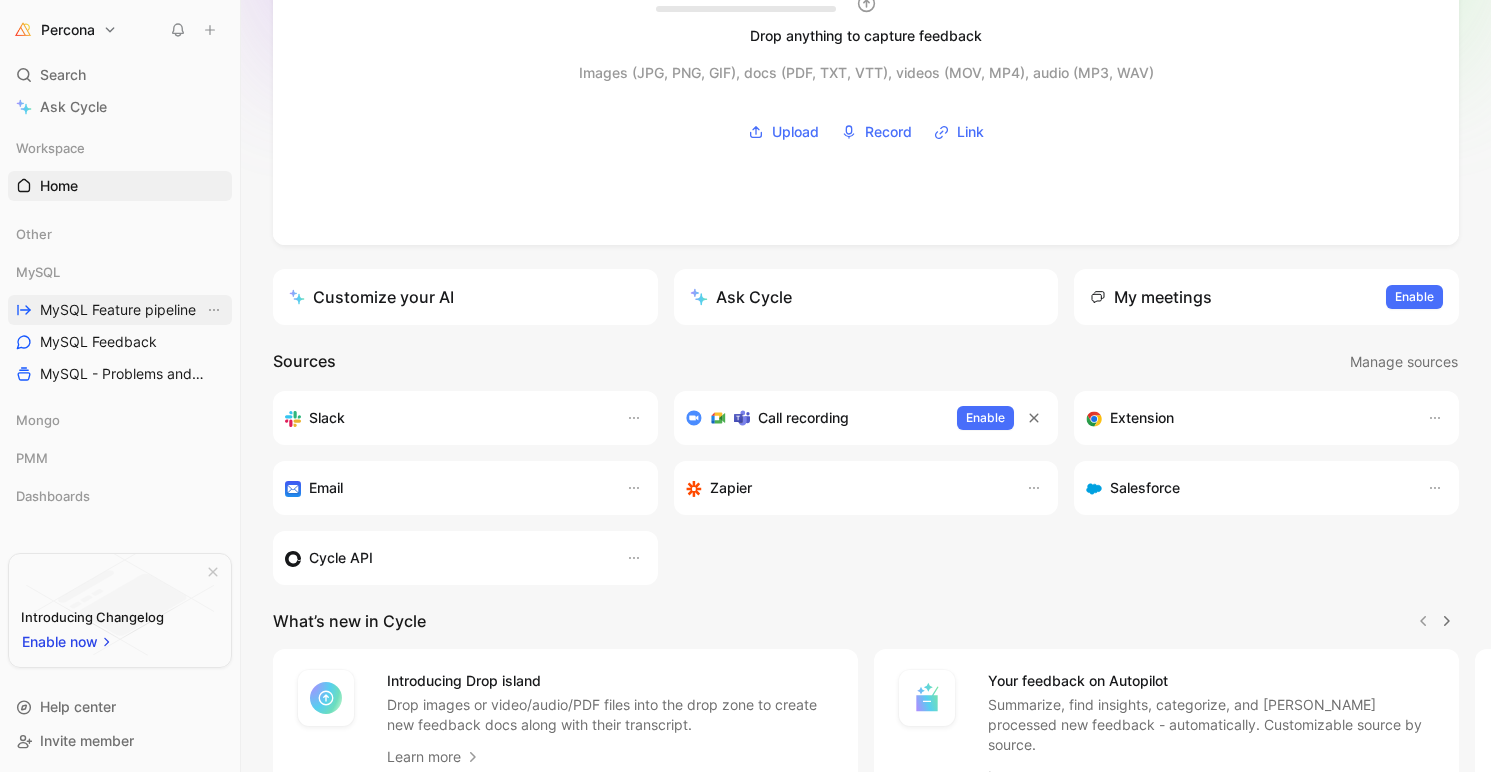 click on "MySQL Feature pipeline" at bounding box center [118, 310] 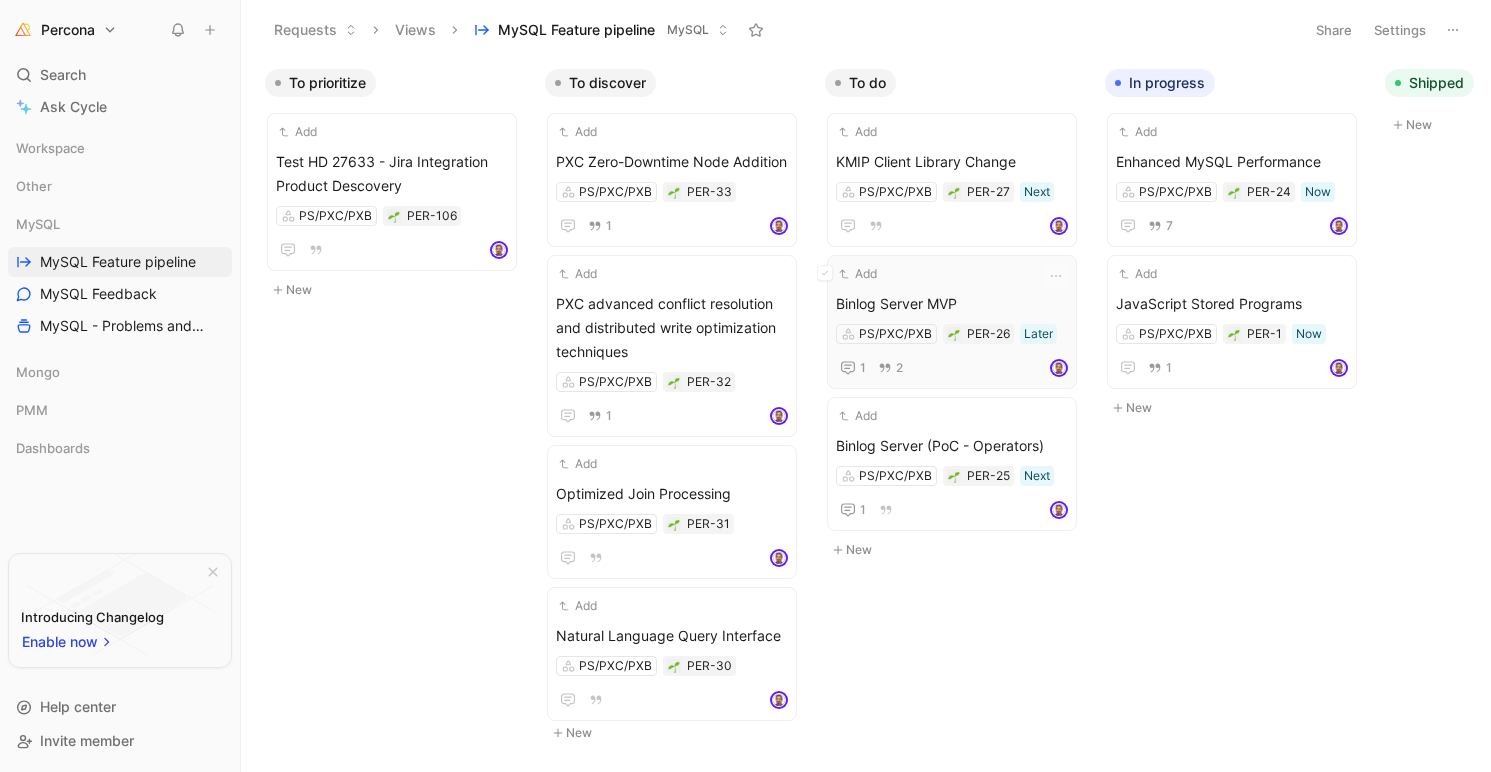 click on "Binlog Server MVP" at bounding box center (952, 304) 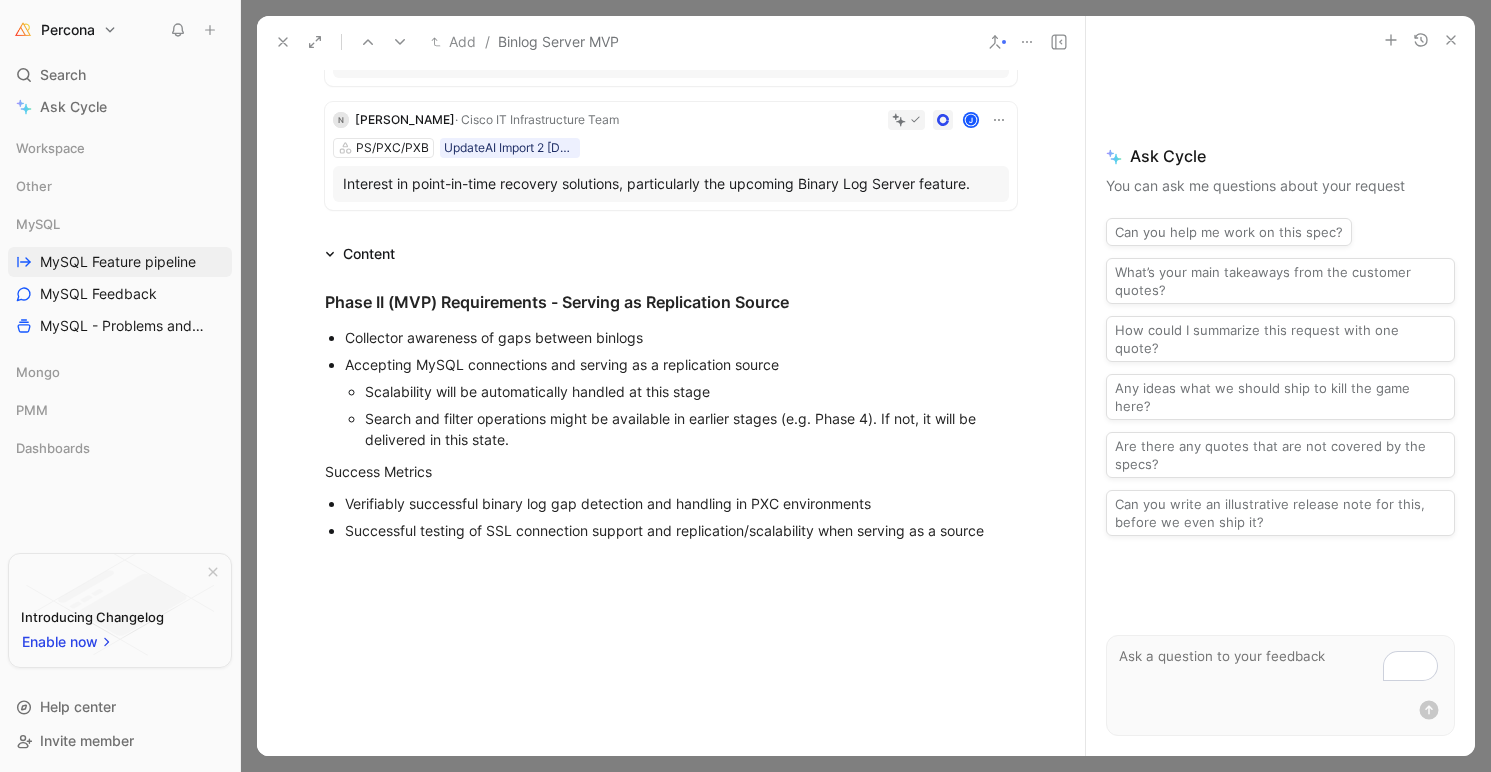 scroll, scrollTop: 302, scrollLeft: 0, axis: vertical 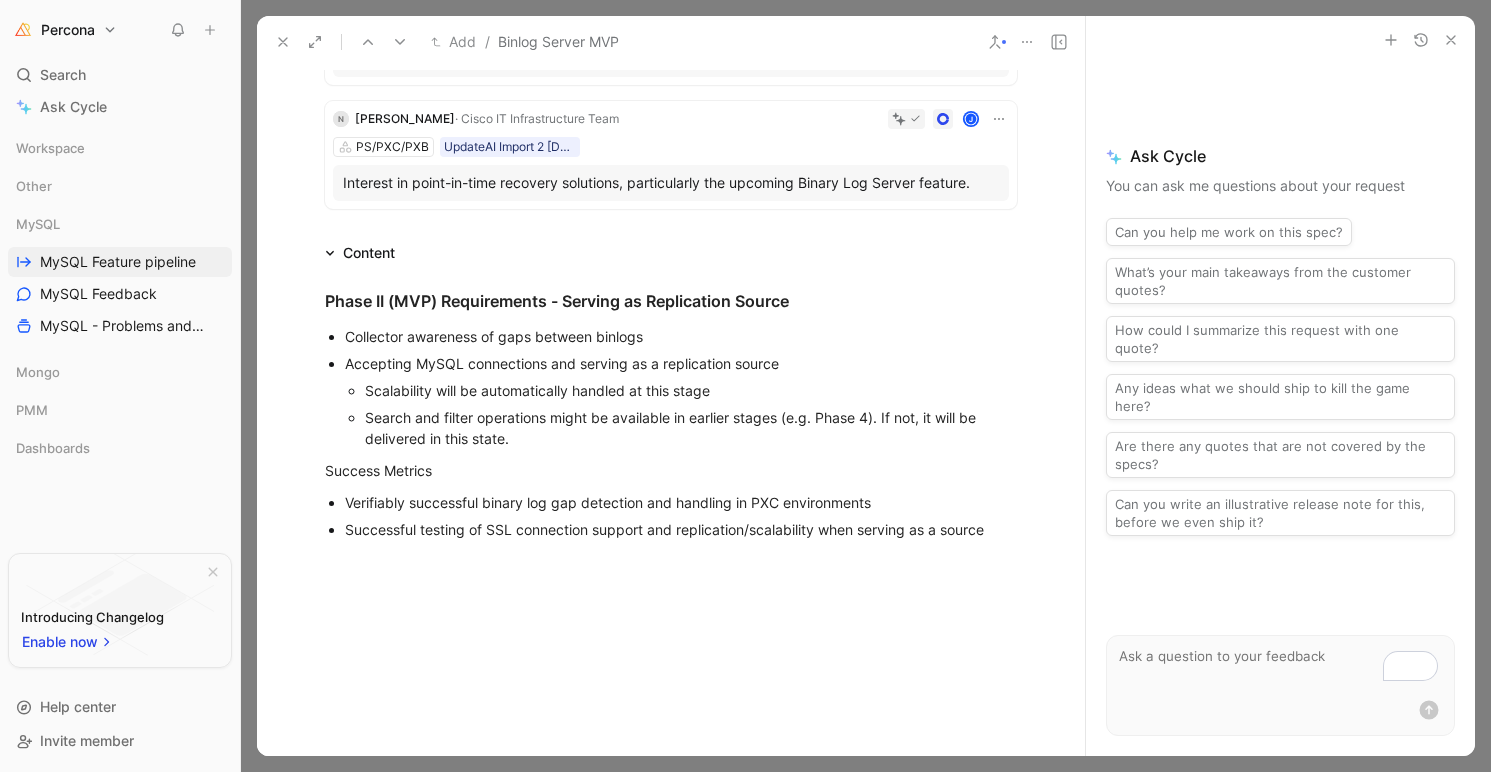 click 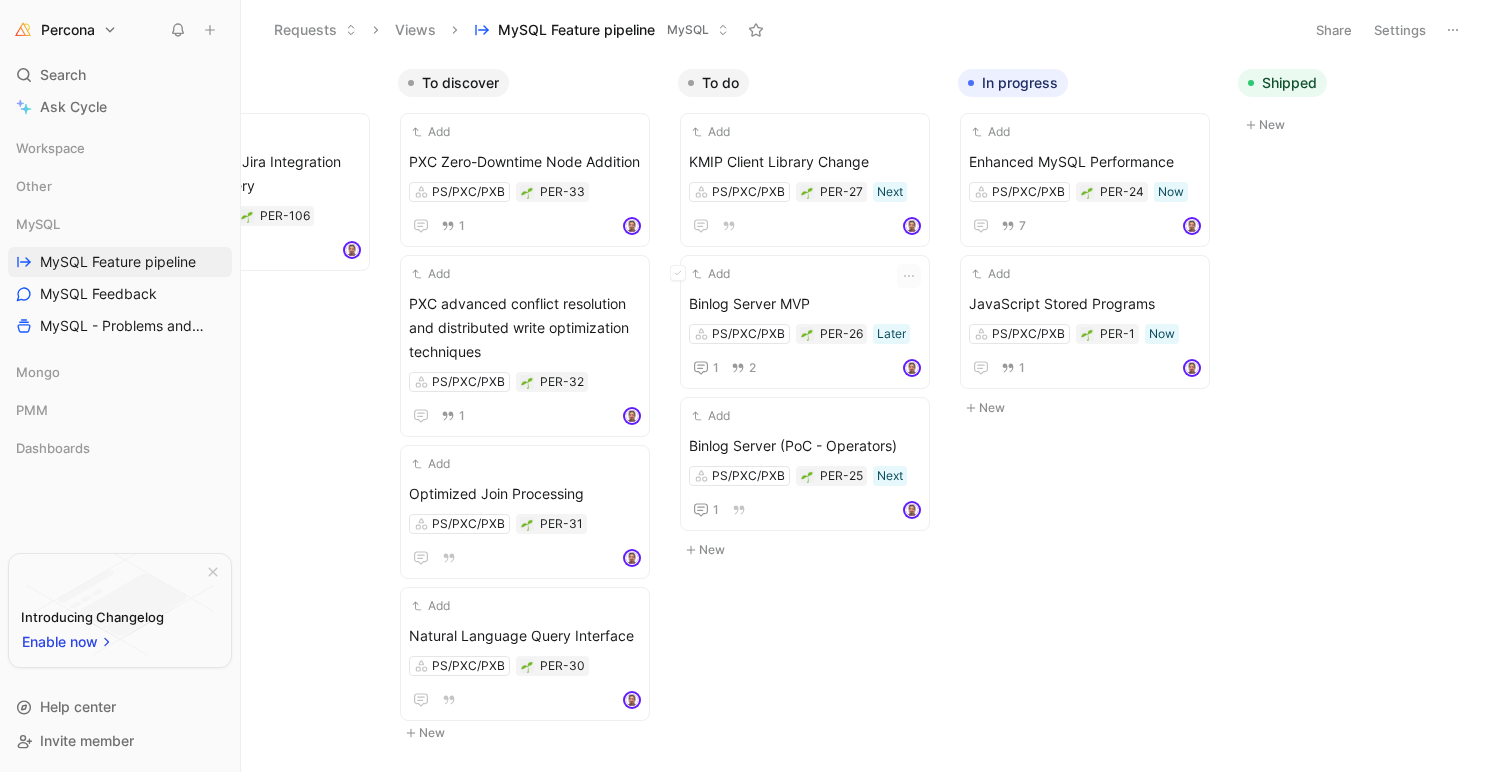 scroll, scrollTop: 0, scrollLeft: 0, axis: both 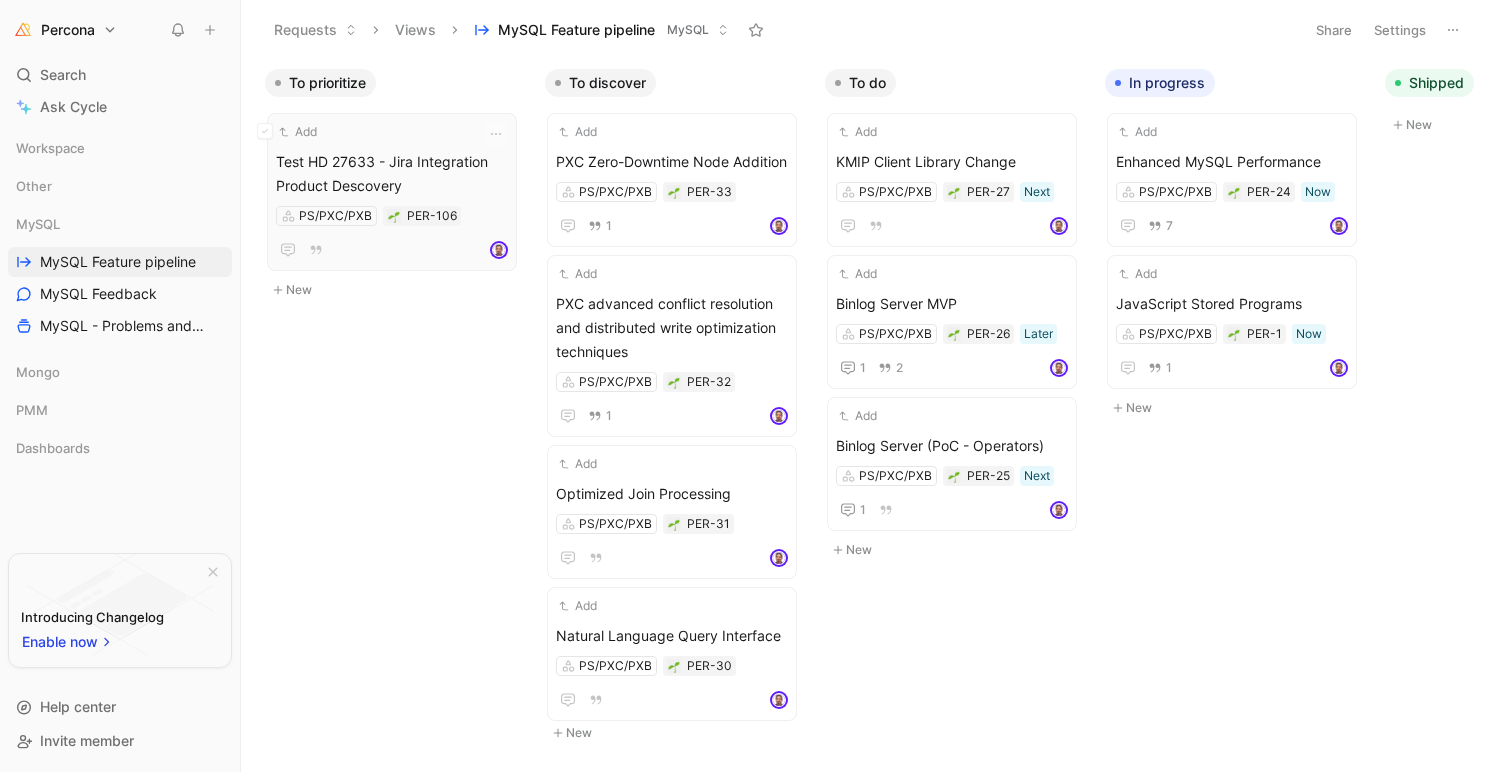 click on "Test HD 27633 - Jira Integration Product Descovery" at bounding box center (392, 174) 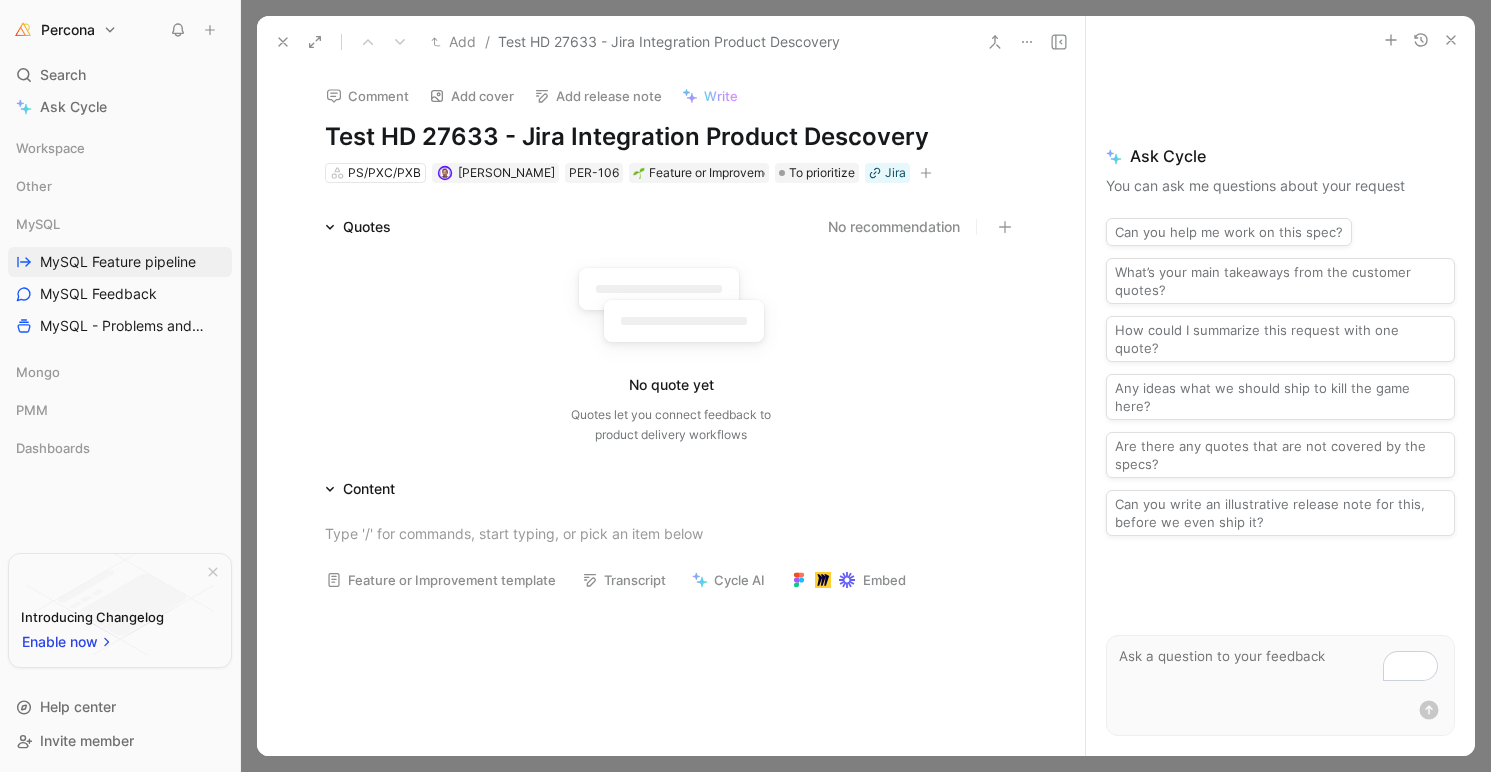 click 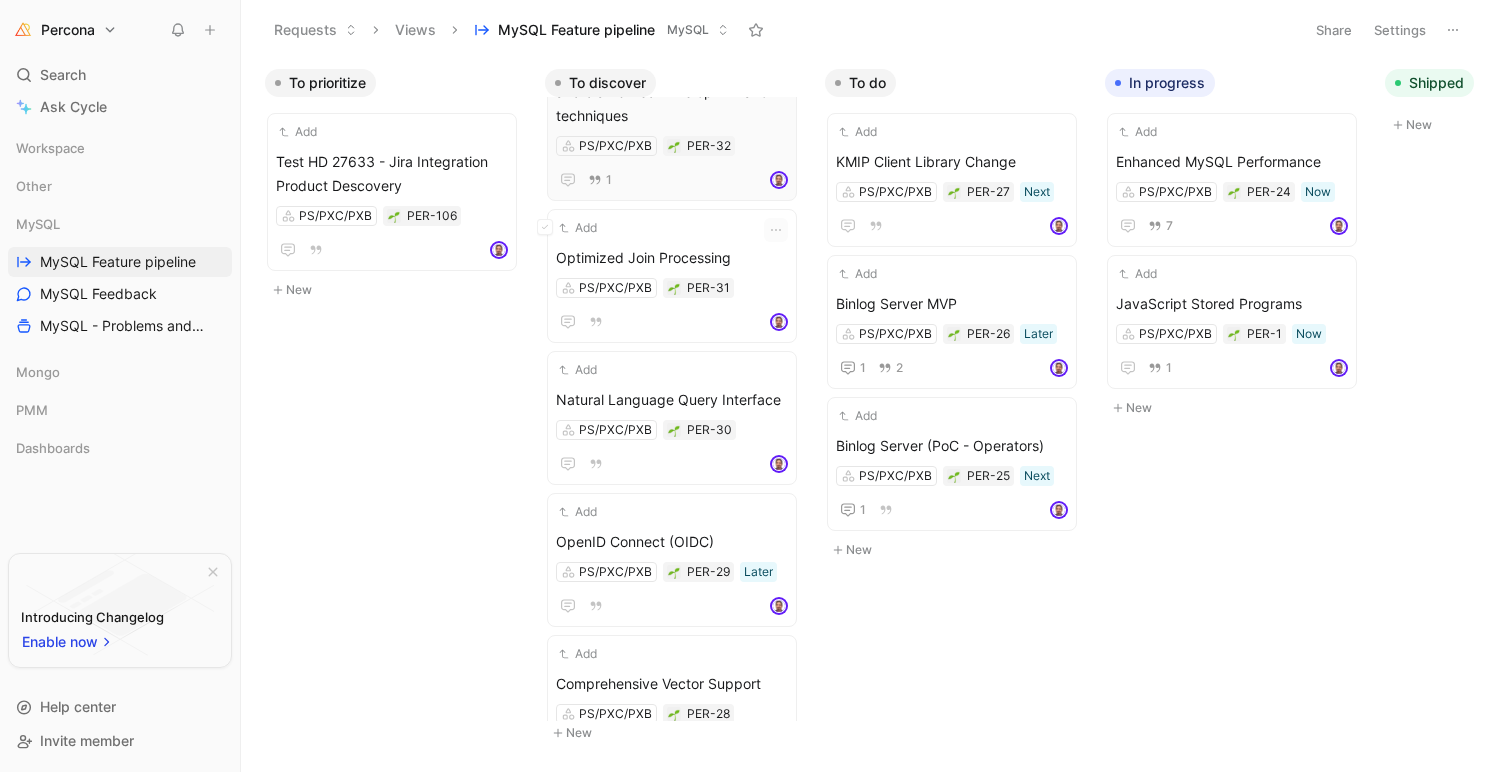 scroll, scrollTop: 263, scrollLeft: 0, axis: vertical 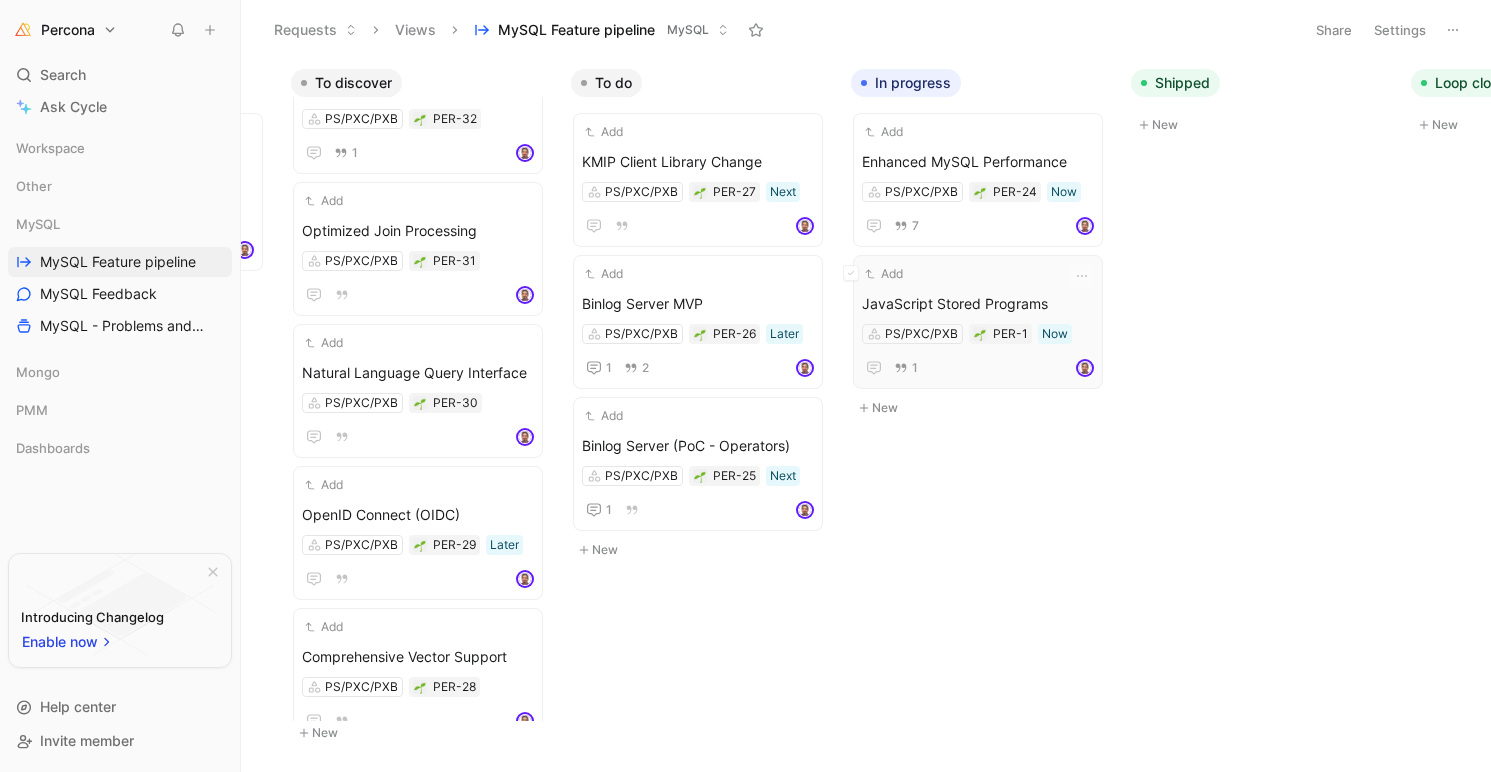 click on "JavaScript Stored Programs" at bounding box center (978, 304) 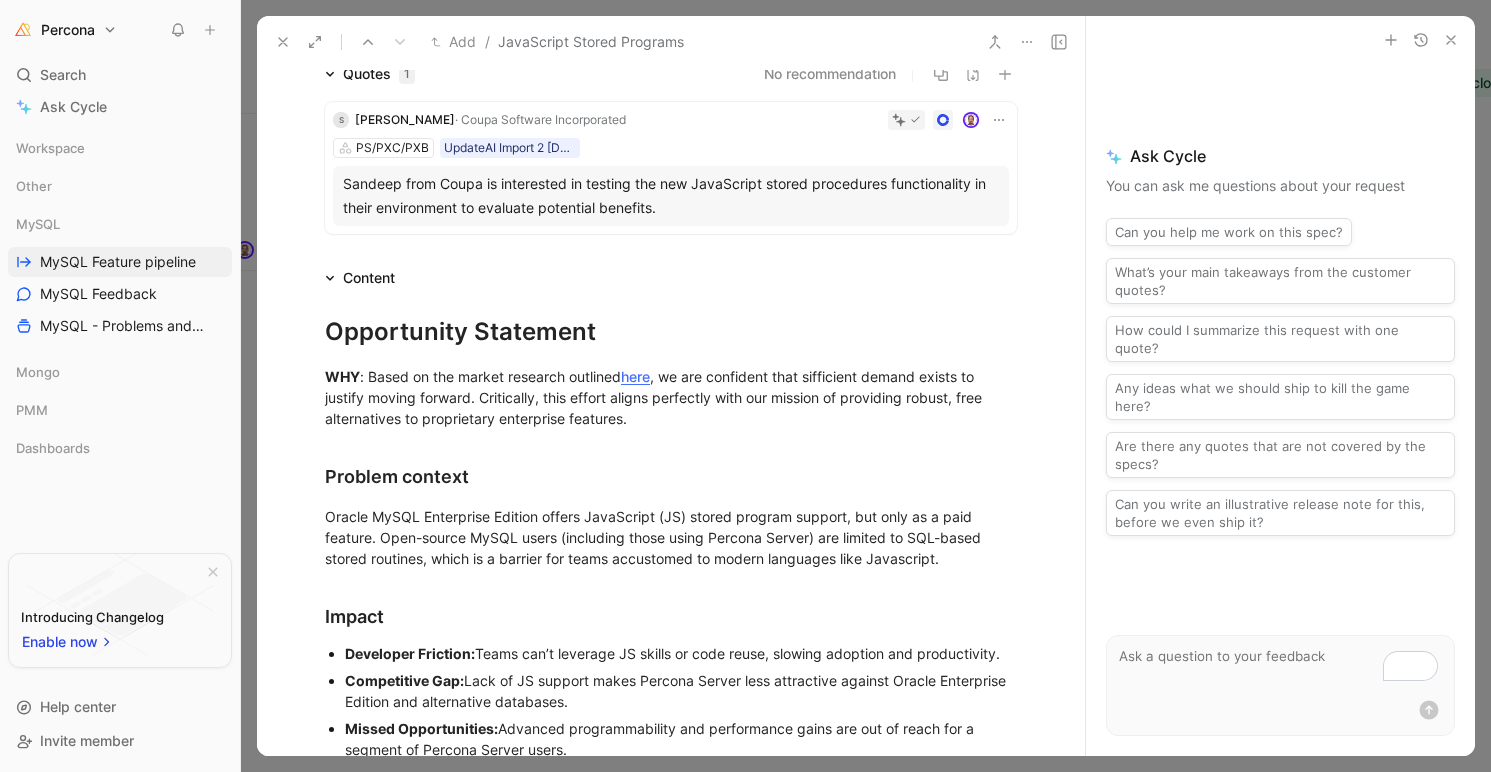 scroll, scrollTop: 205, scrollLeft: 0, axis: vertical 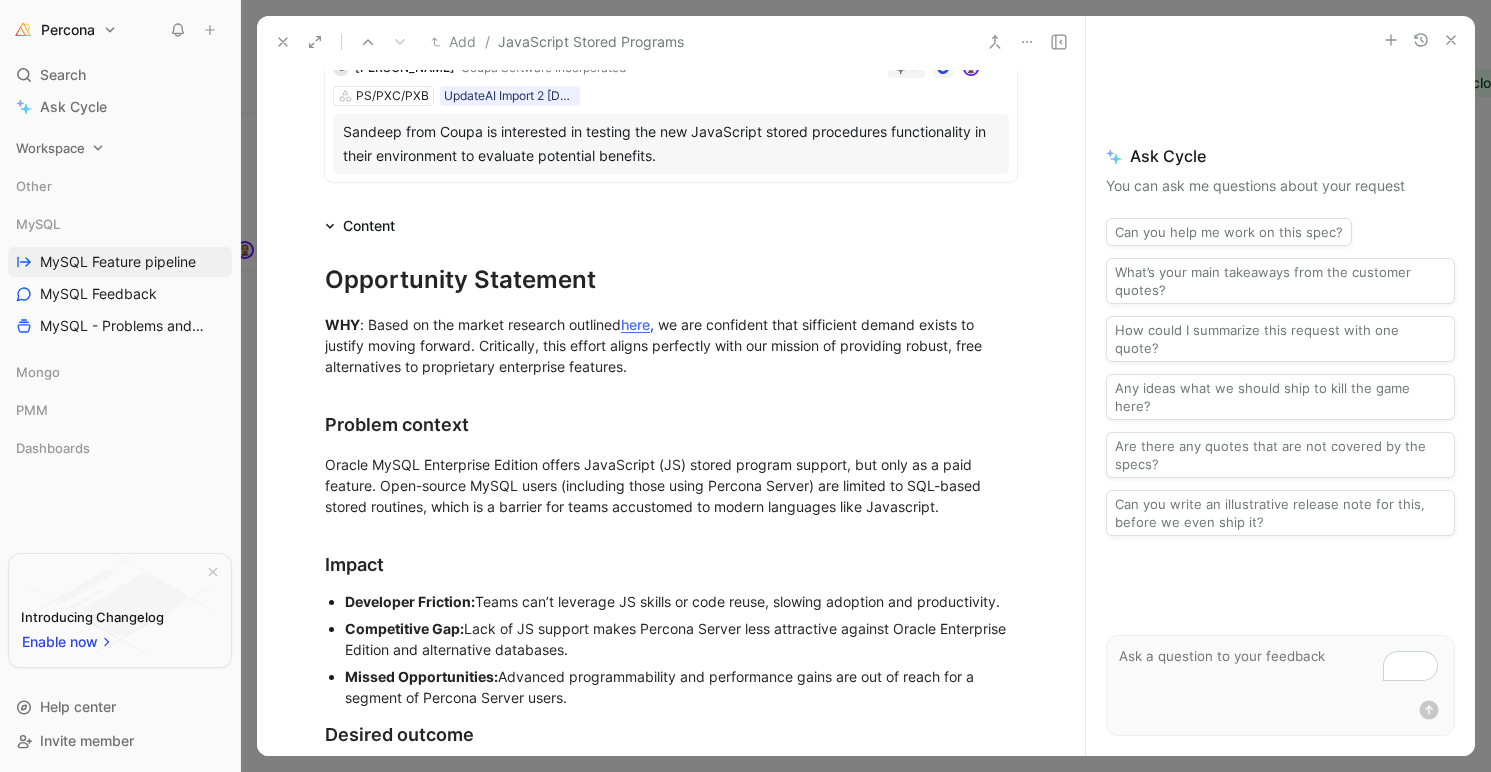 click 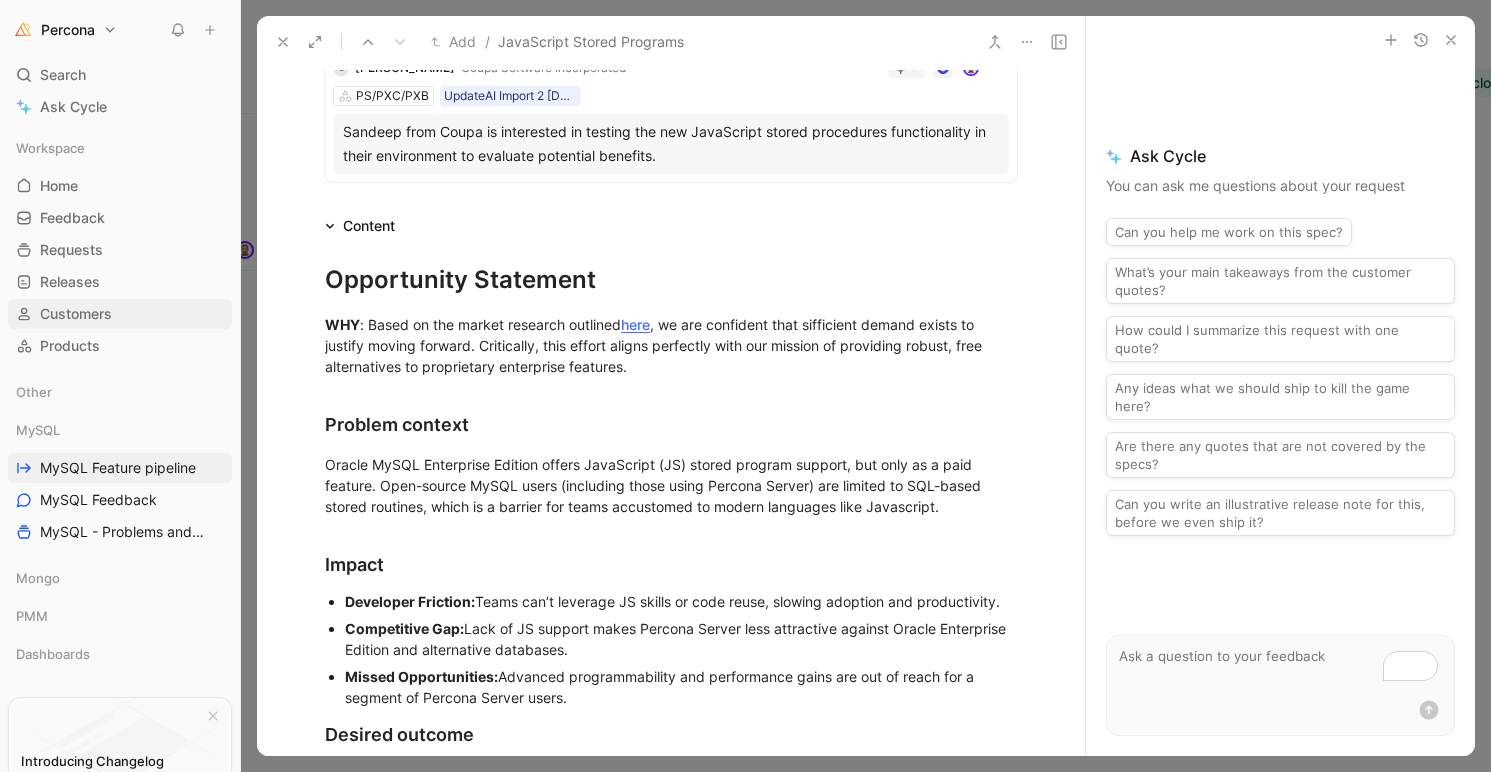 click on "Customers" at bounding box center (76, 314) 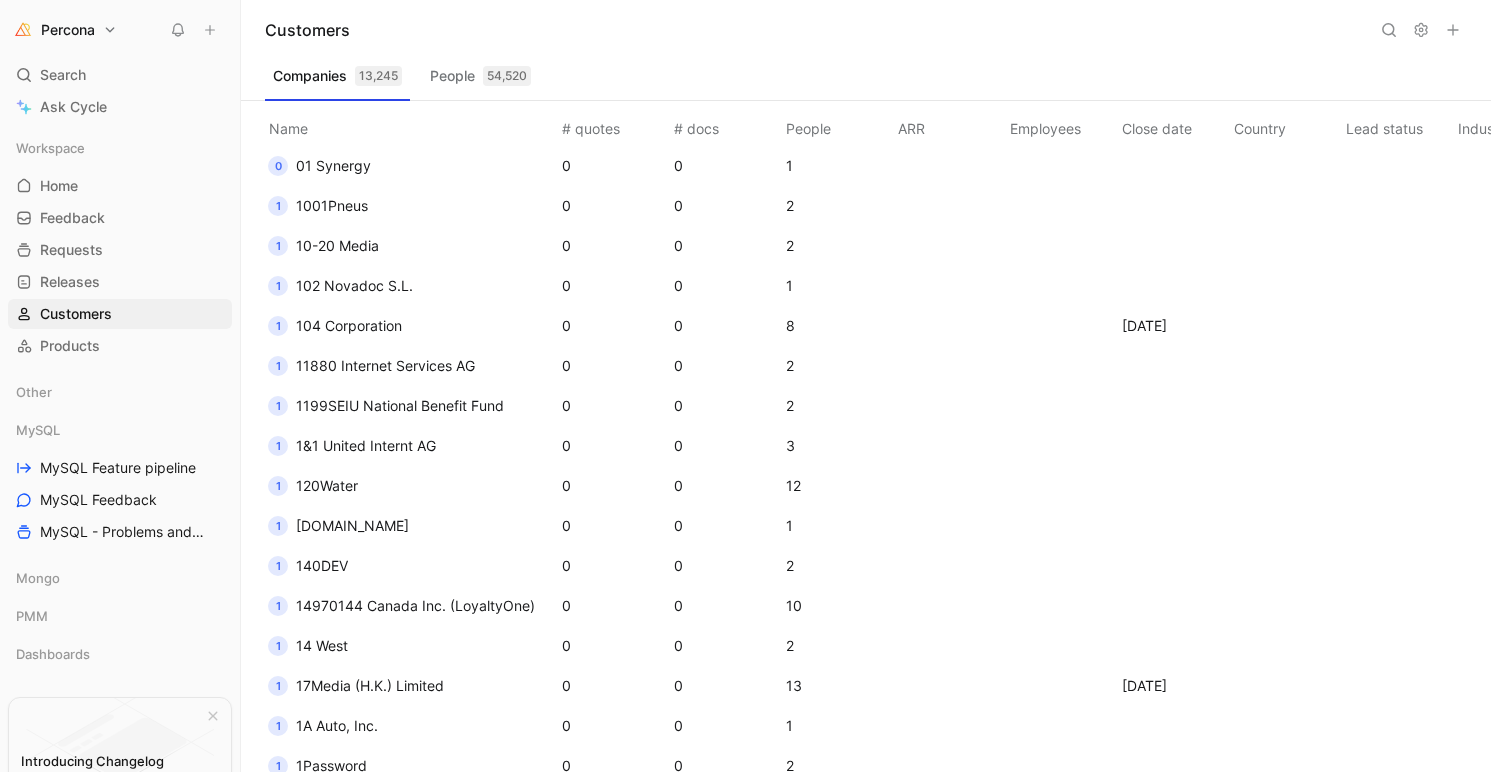 scroll, scrollTop: 0, scrollLeft: 0, axis: both 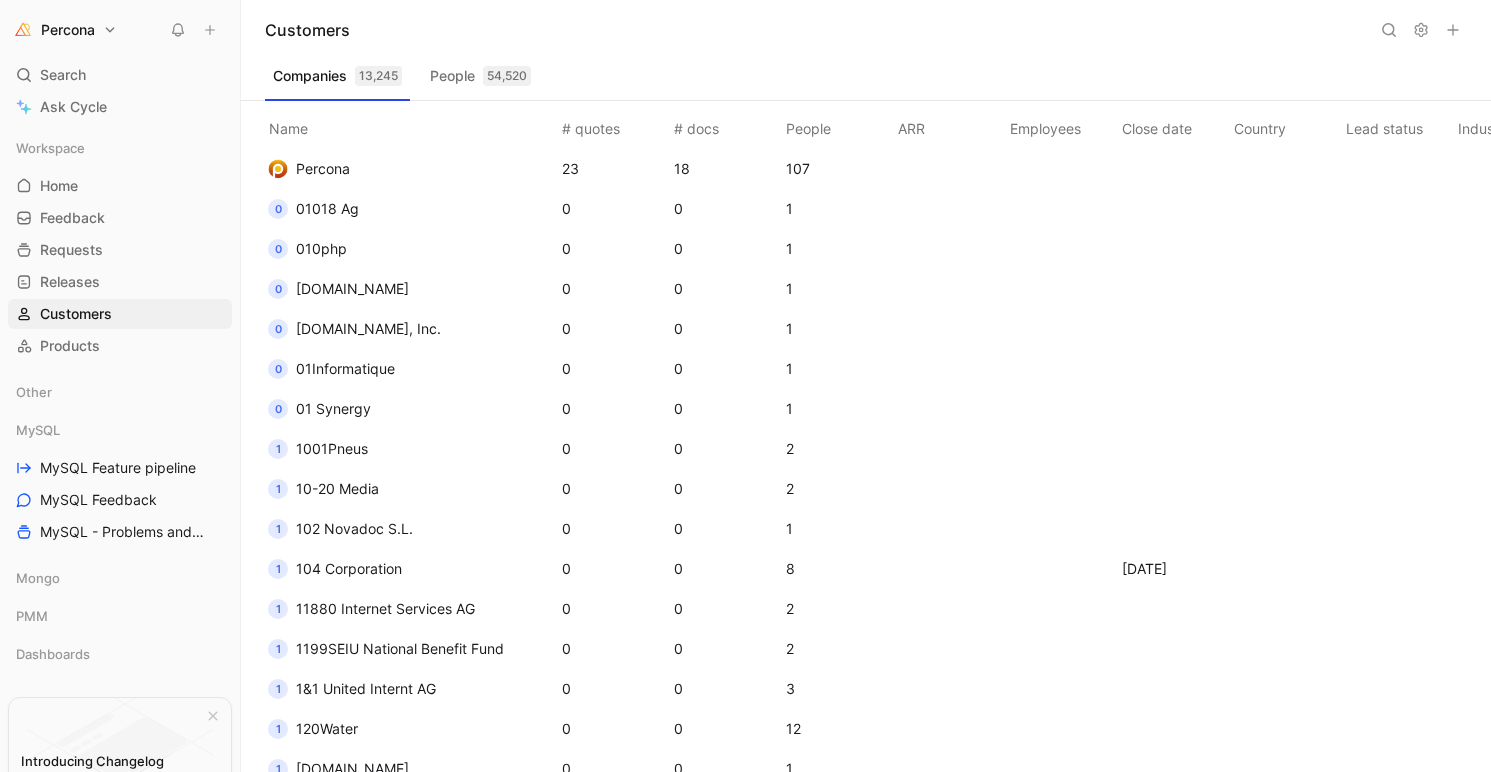 click at bounding box center [1389, 30] 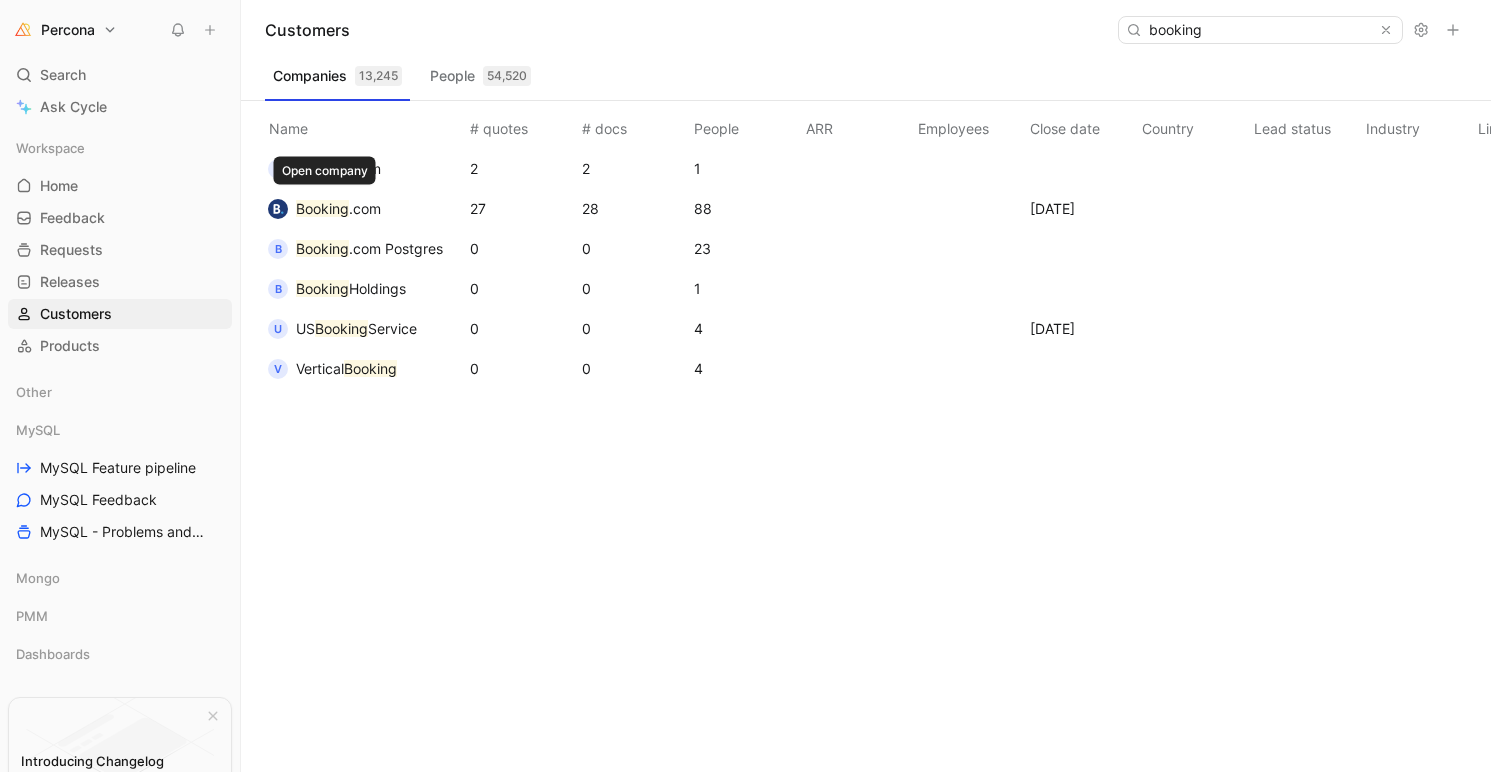 type on "booking" 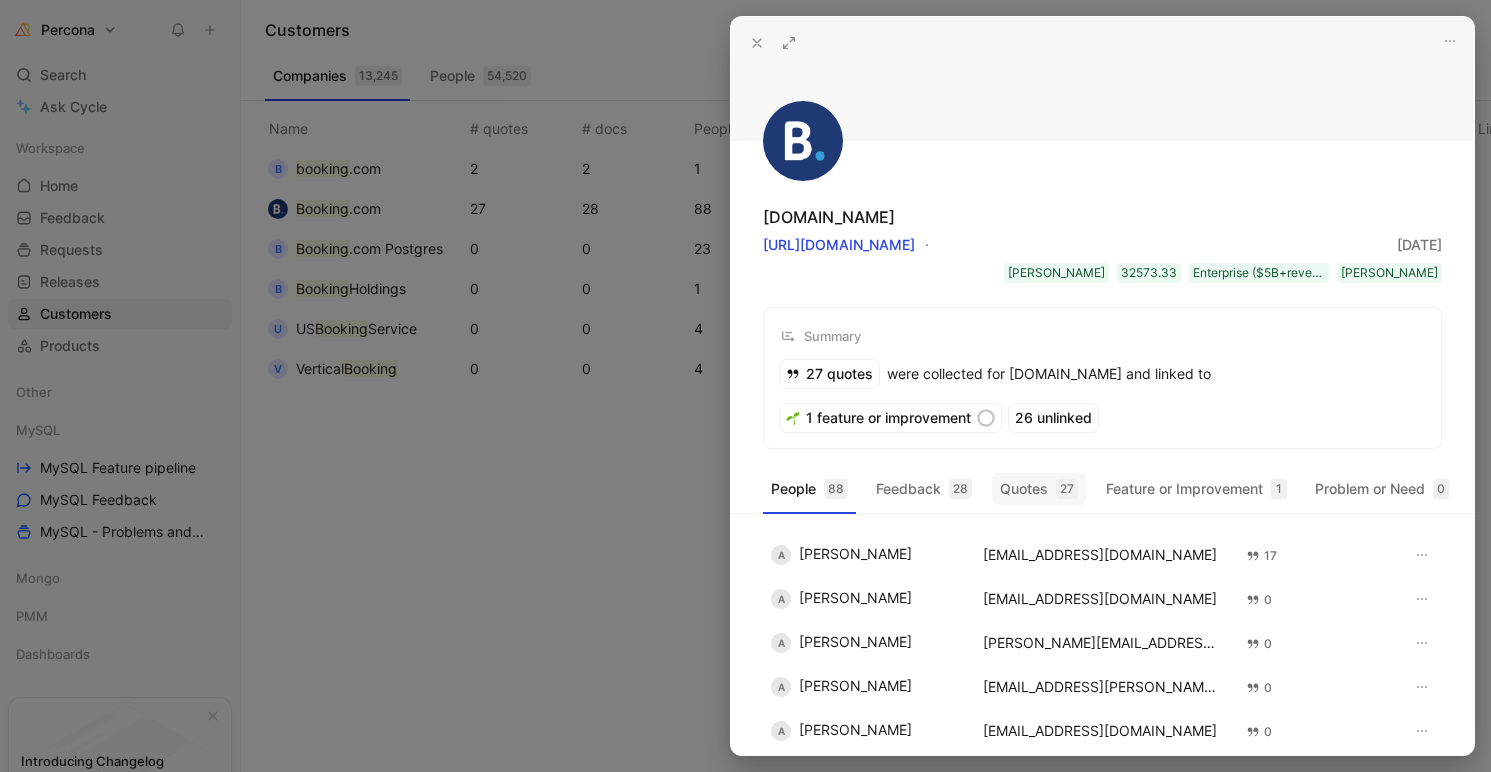click on "Quotes 27" at bounding box center [1039, 489] 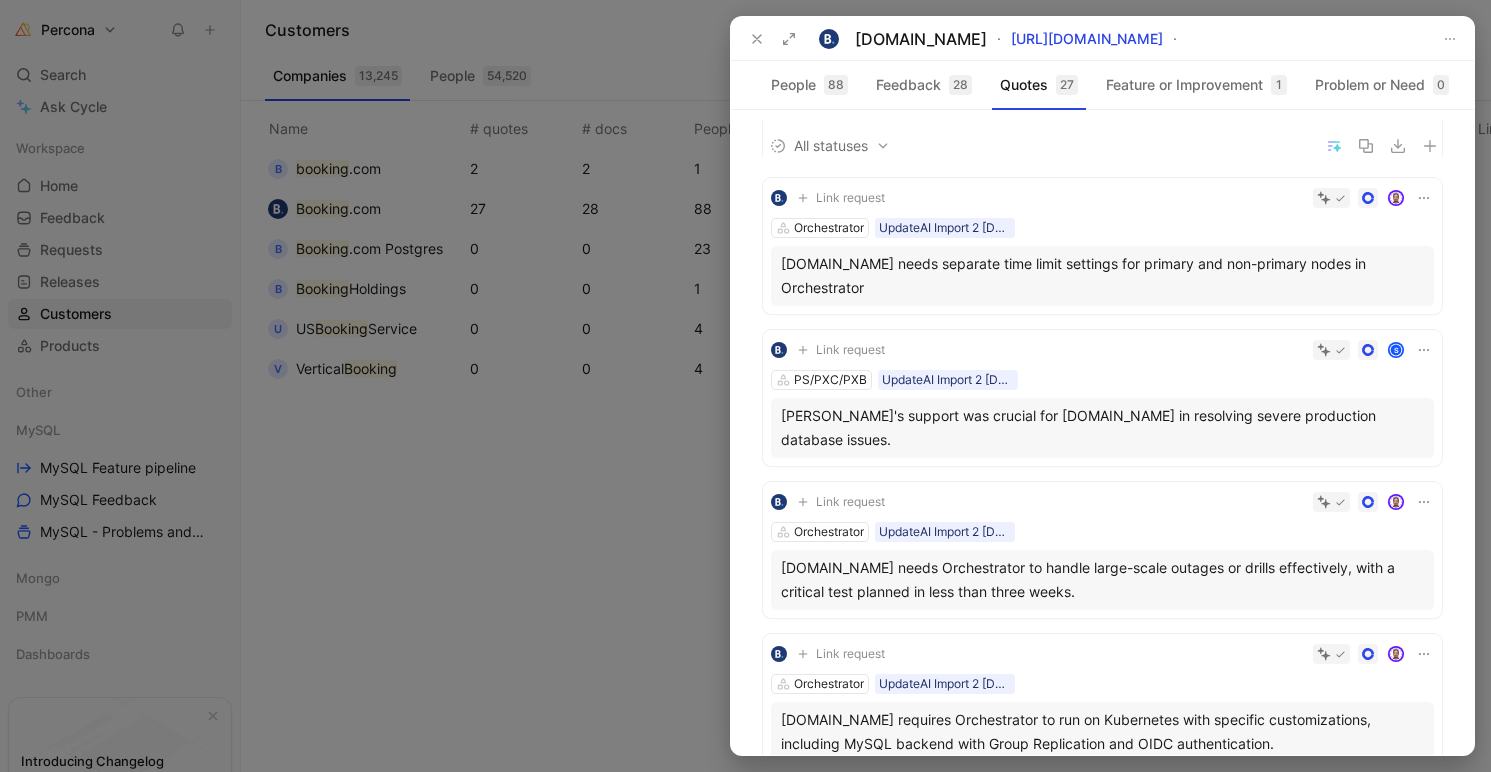scroll, scrollTop: 607, scrollLeft: 0, axis: vertical 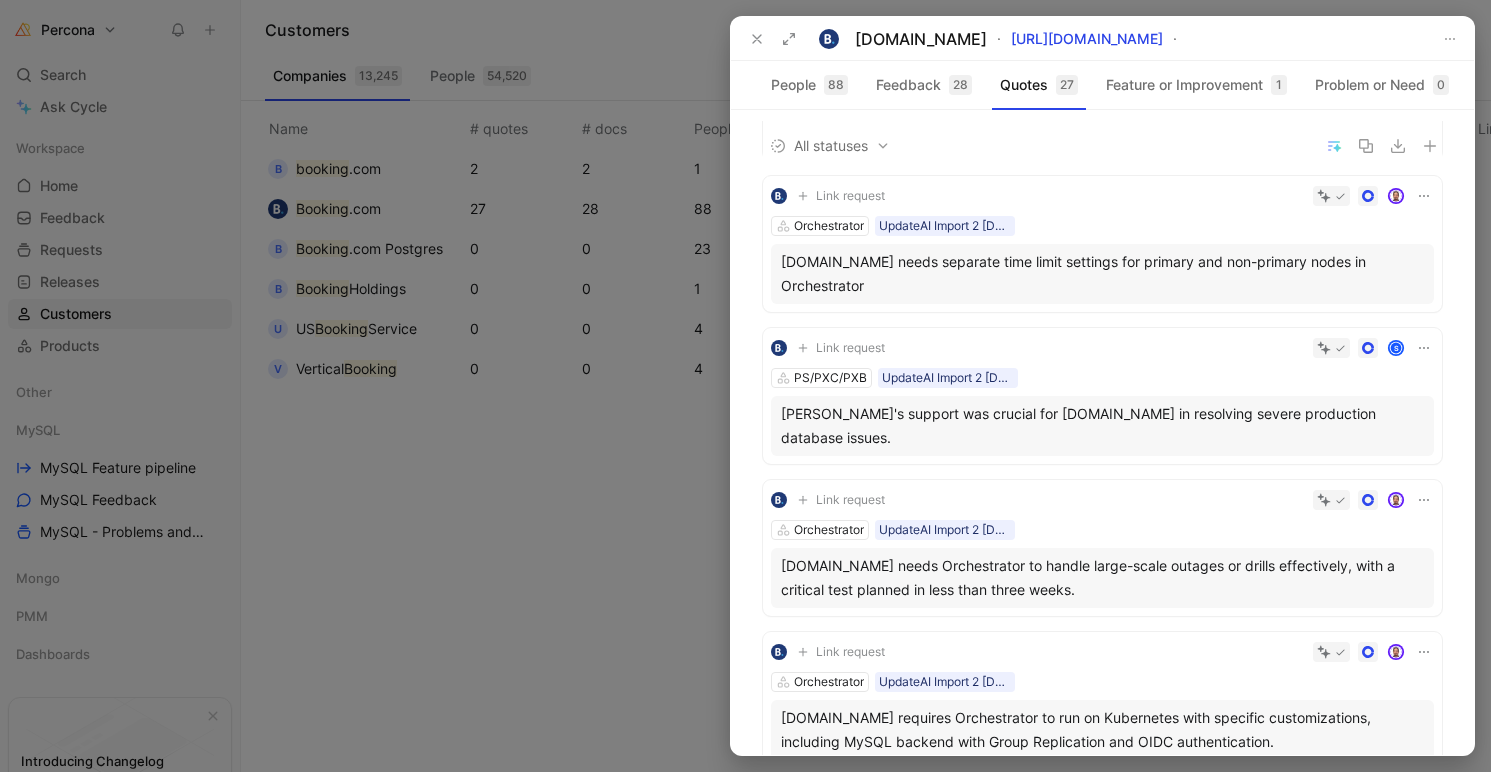 click on "[DOMAIN_NAME] needs separate time limit settings for primary and non-primary nodes in Orchestrator" at bounding box center (1102, 274) 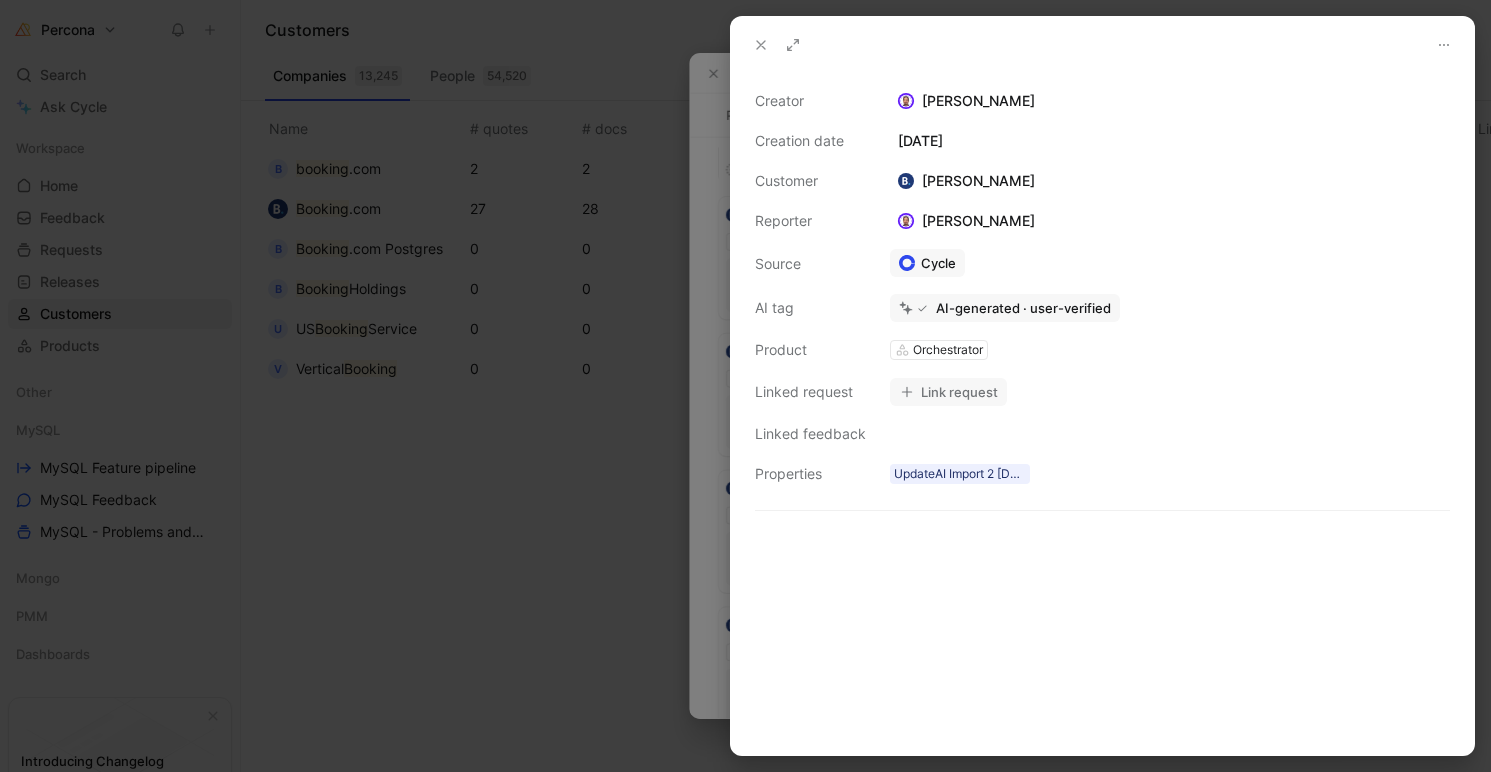 click 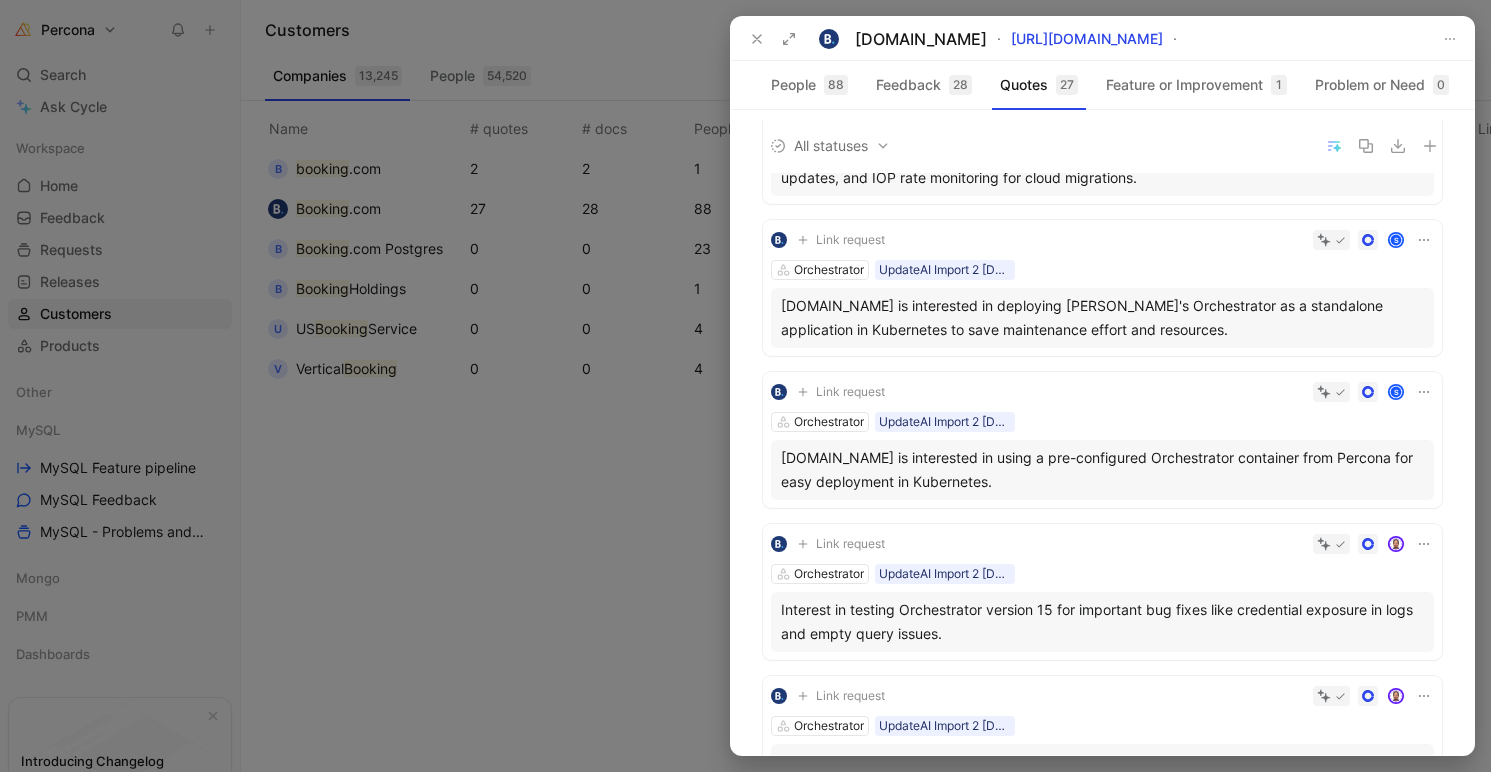 scroll, scrollTop: 1478, scrollLeft: 0, axis: vertical 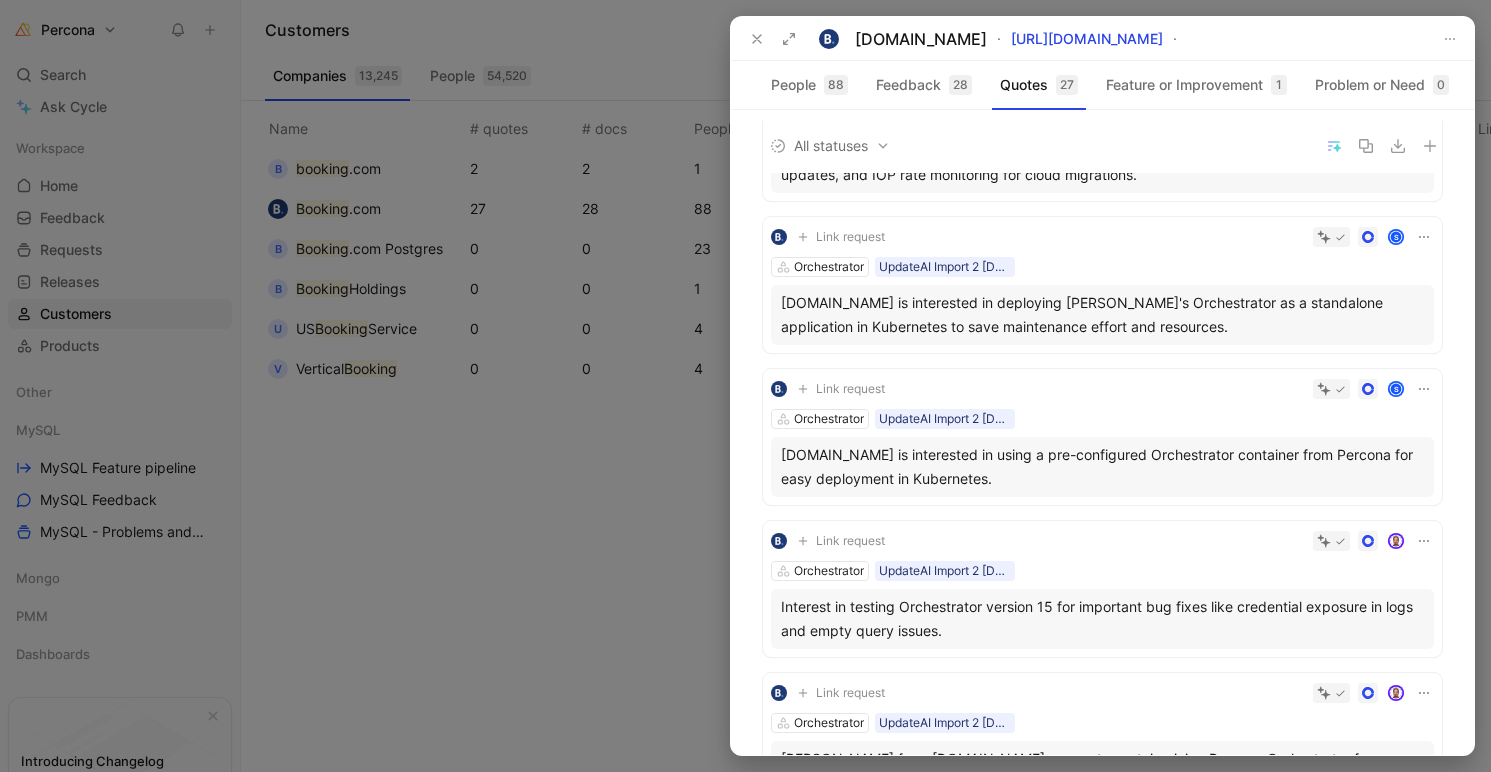 click on "Interest in testing Orchestrator version 15 for important bug fixes like credential exposure in logs and empty query issues." at bounding box center (1102, 619) 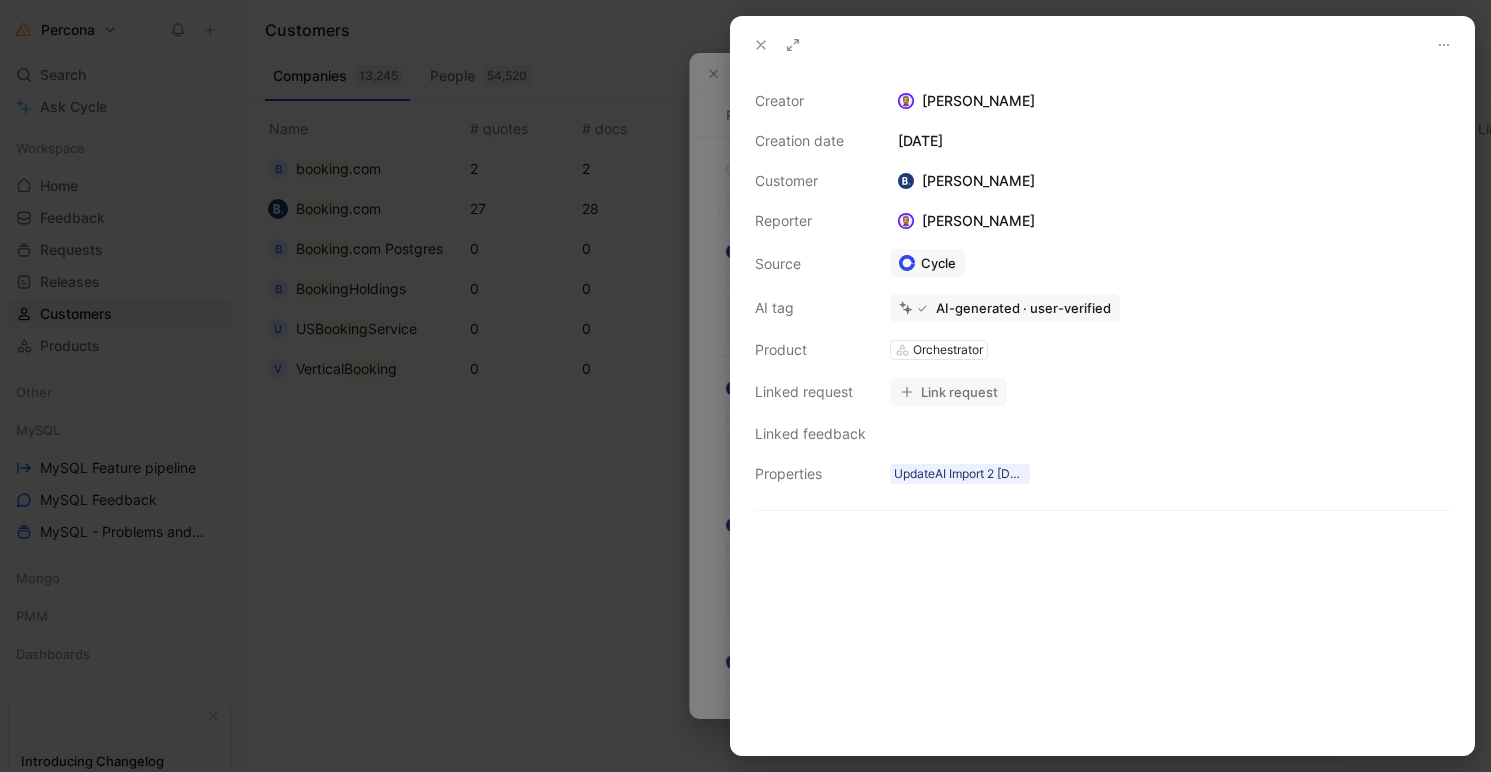 click 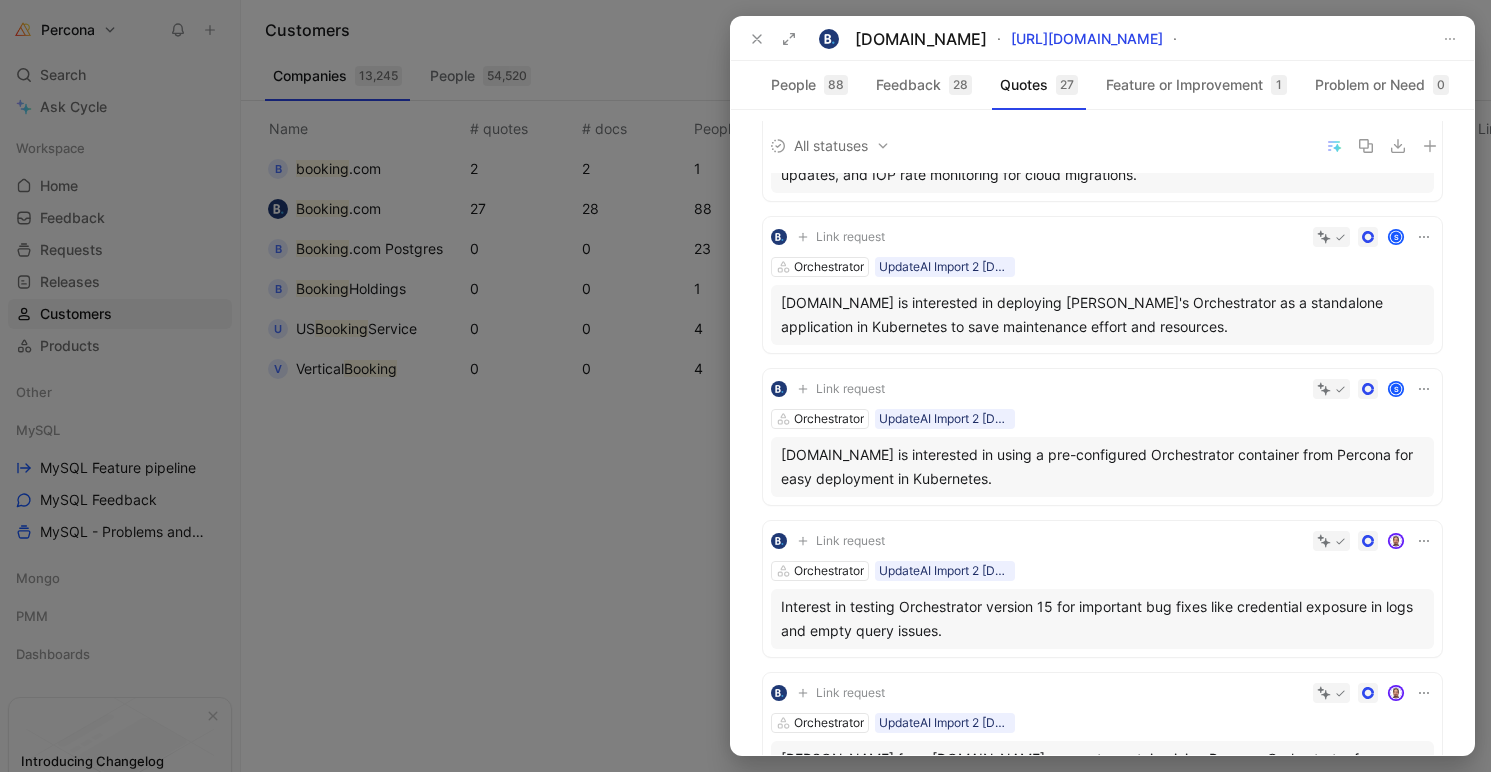 click 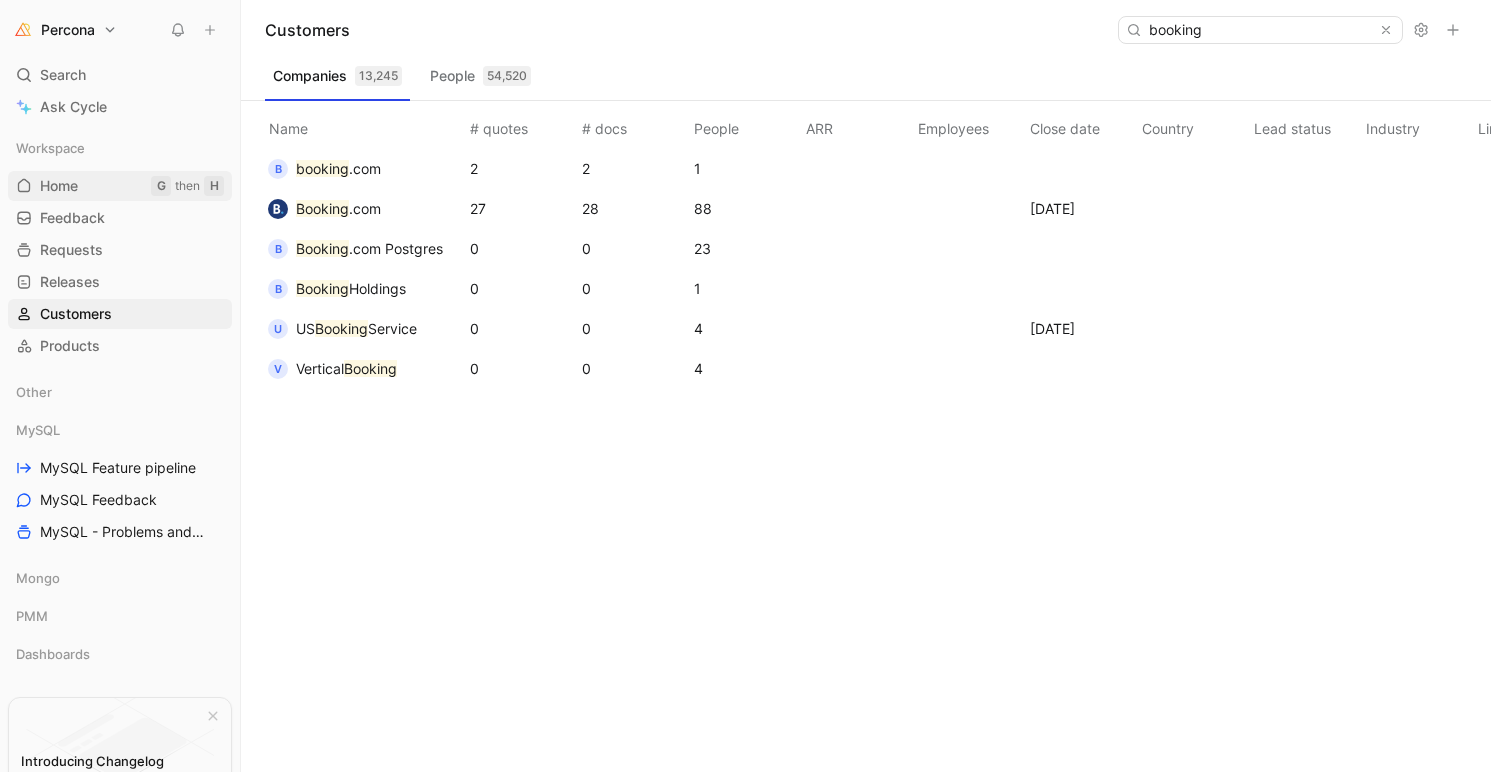 click on "Home G then H" at bounding box center [120, 186] 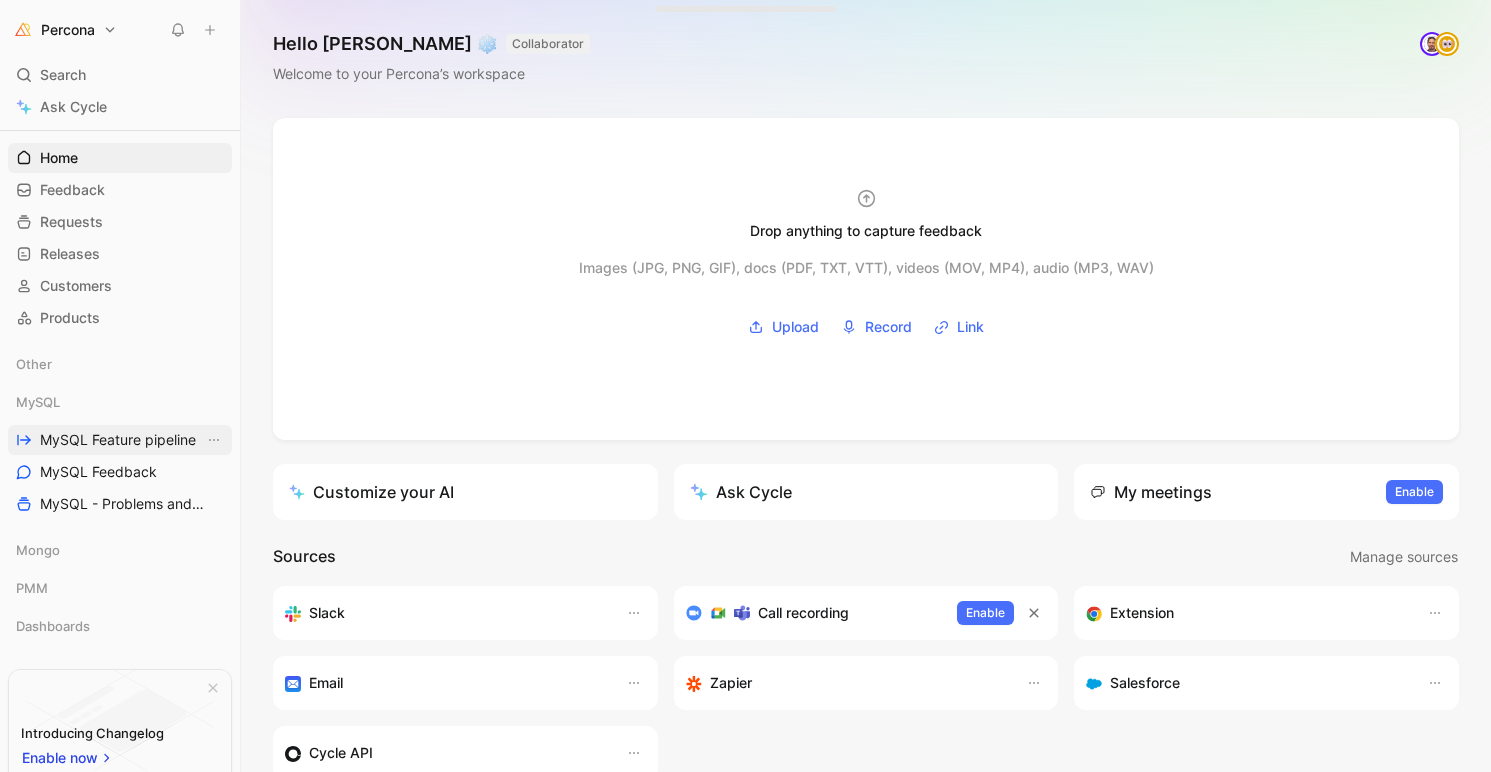 scroll, scrollTop: 47, scrollLeft: 0, axis: vertical 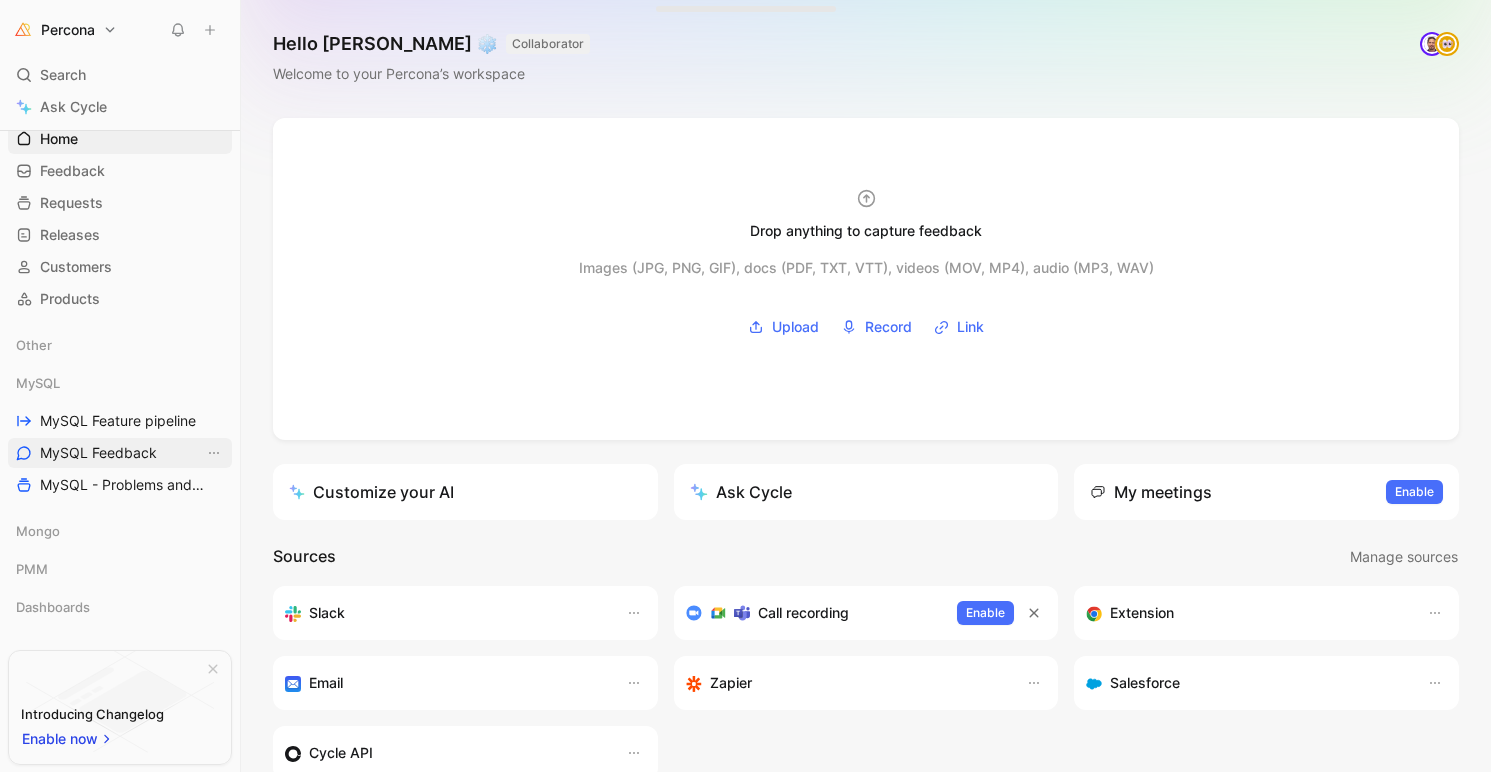 click on "MySQL Feedback" at bounding box center (98, 453) 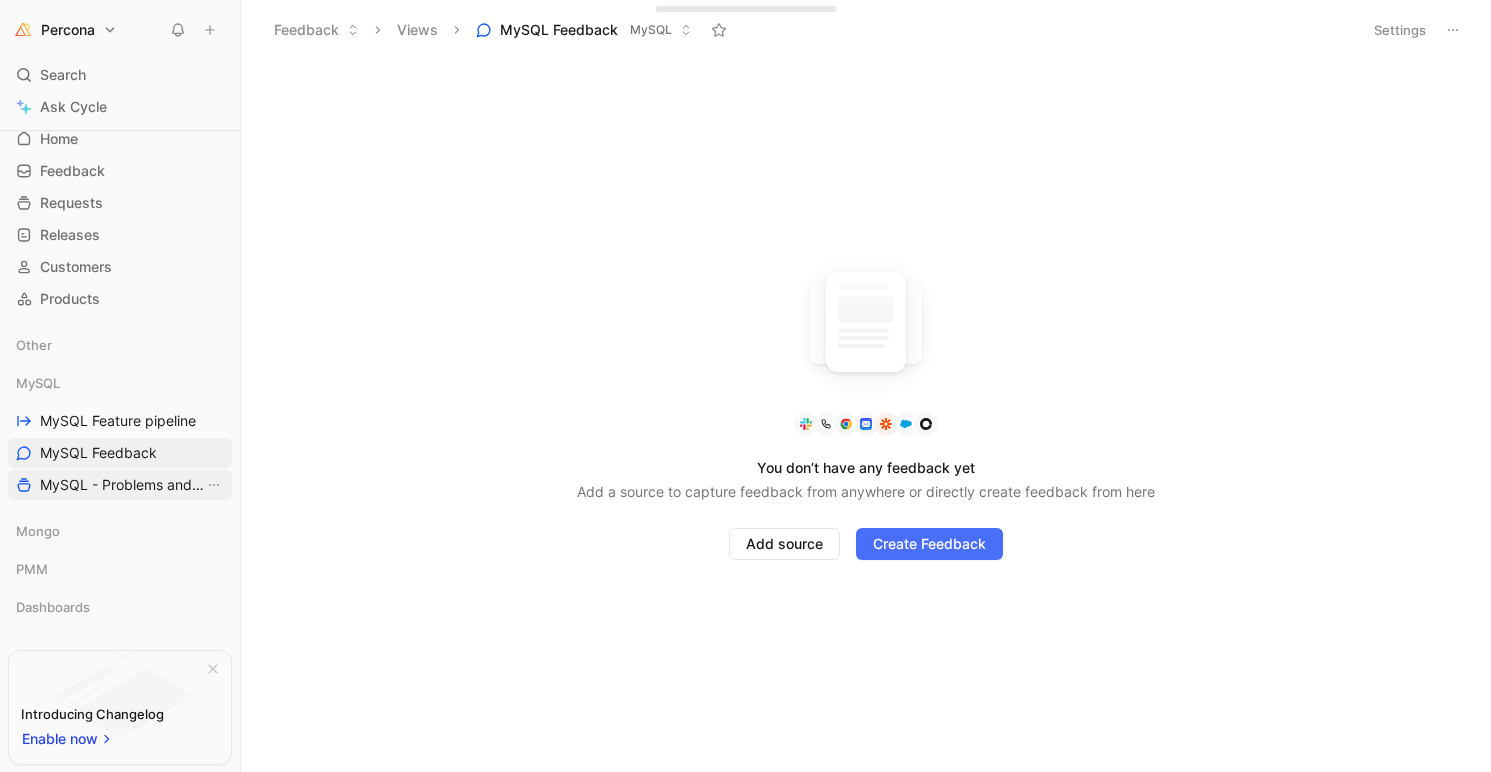 click on "MySQL - Problems and Needs" at bounding box center [122, 485] 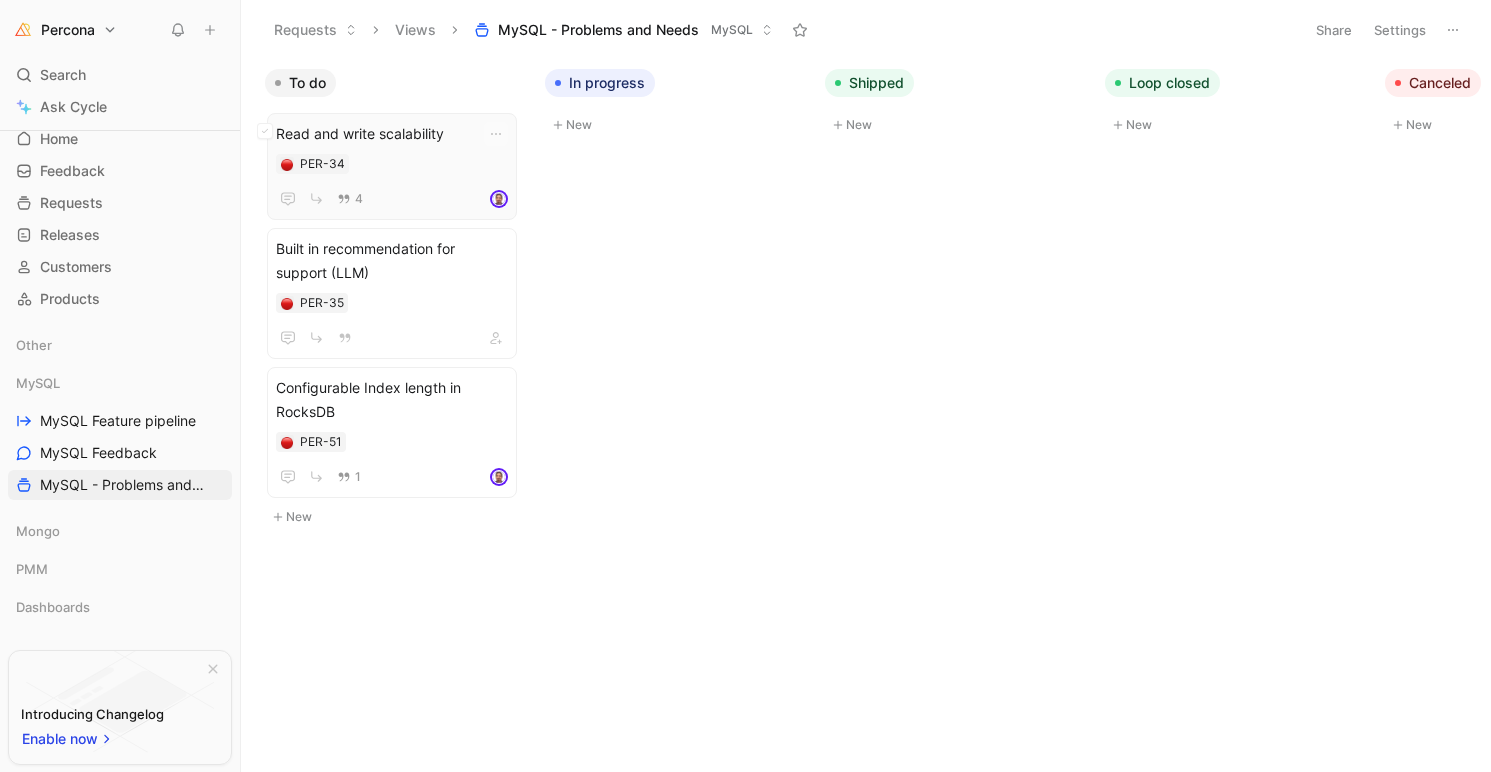 click on "PER-34" at bounding box center [392, 164] 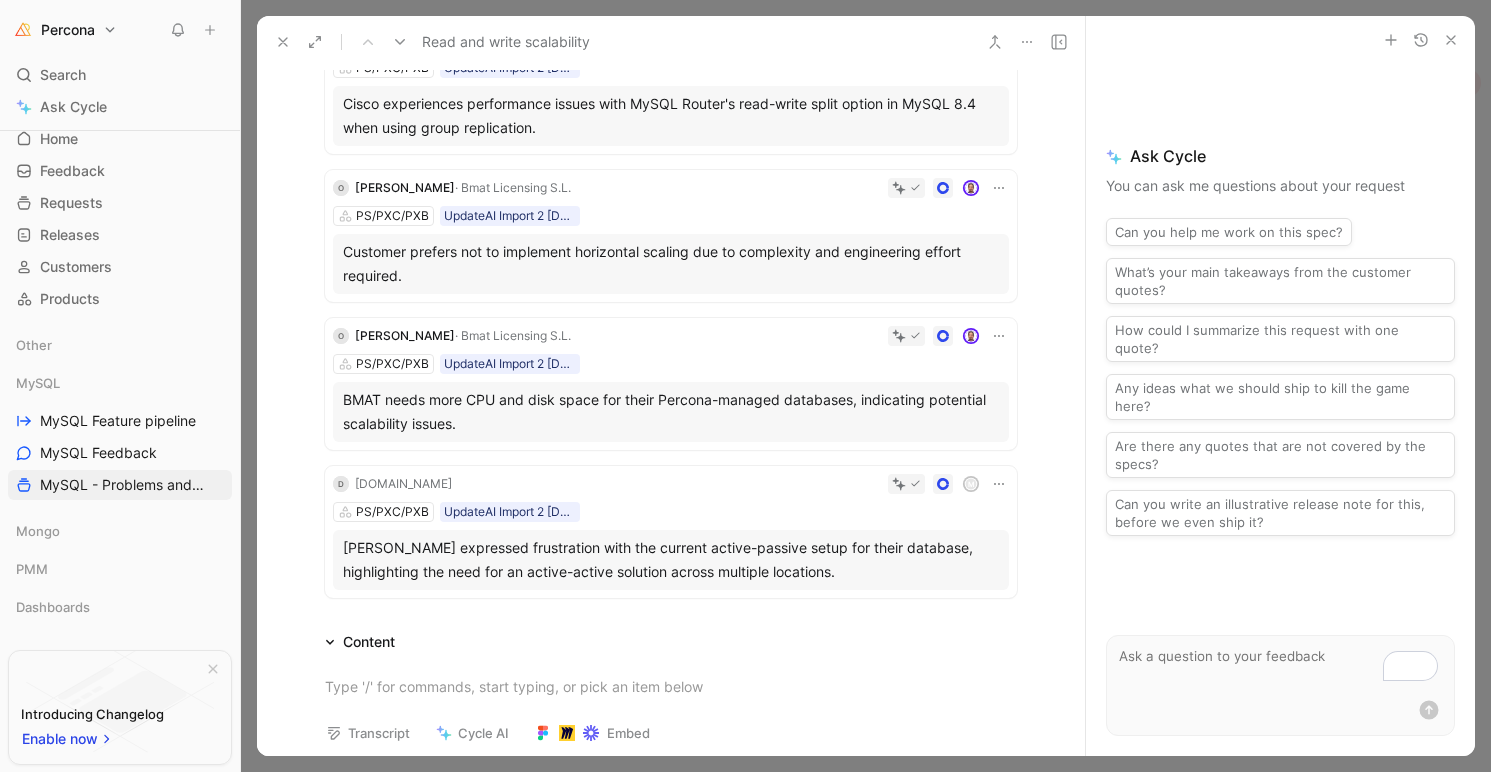 scroll, scrollTop: 0, scrollLeft: 0, axis: both 